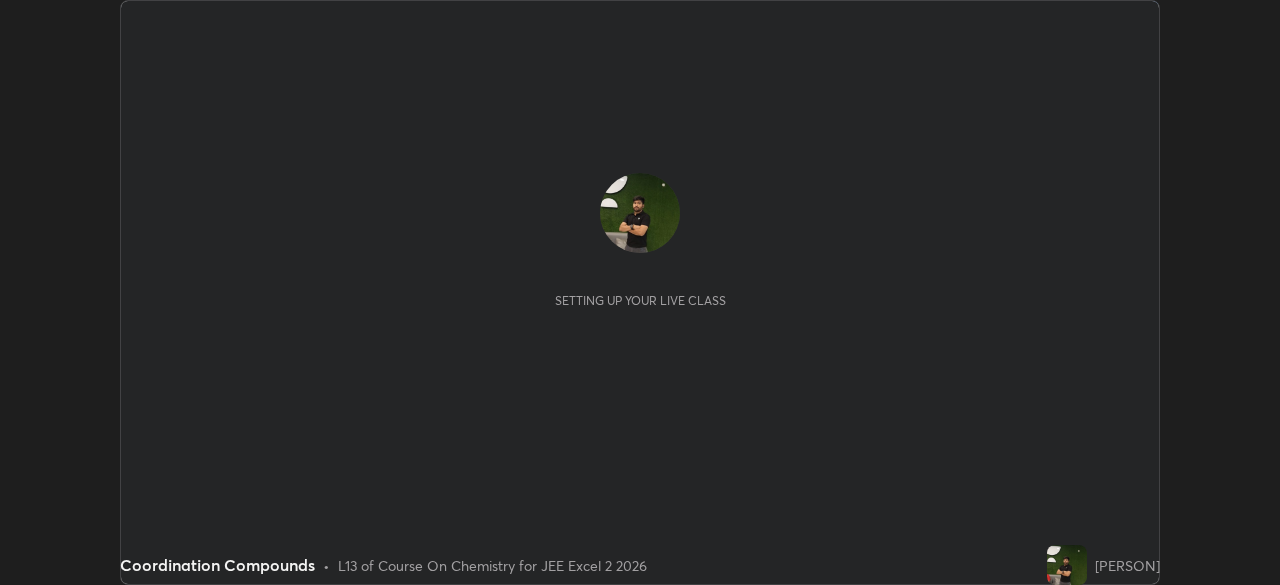 scroll, scrollTop: 0, scrollLeft: 0, axis: both 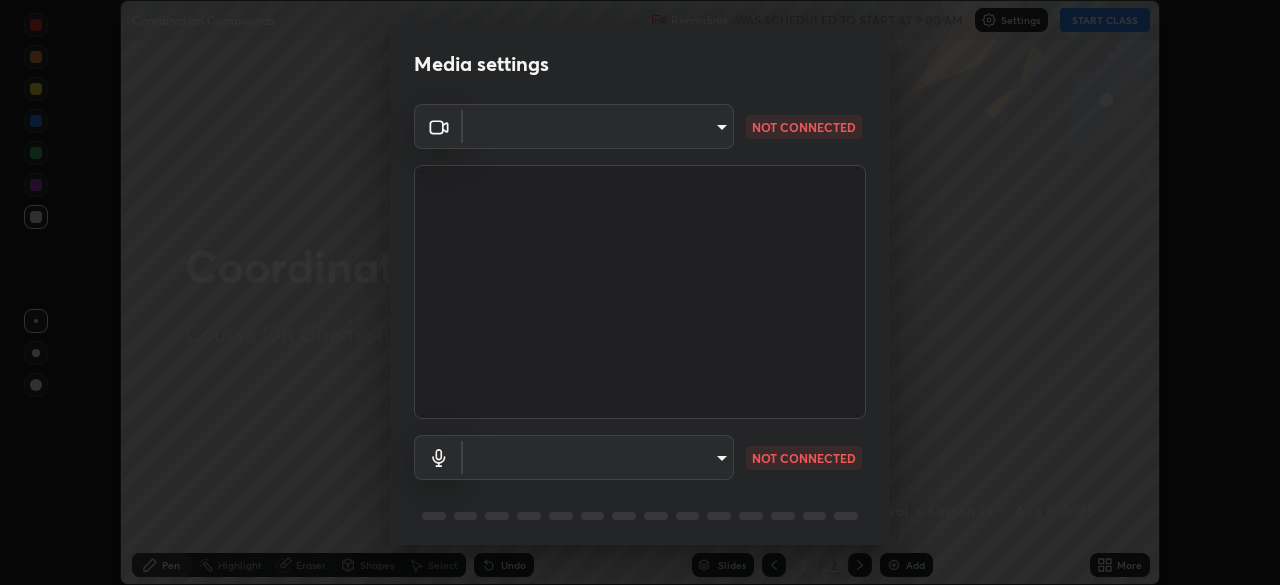 type on "39caa65dc23426385aa383ad0d0a4b68c28ae26f4a71cd21c25f84911154f6e3" 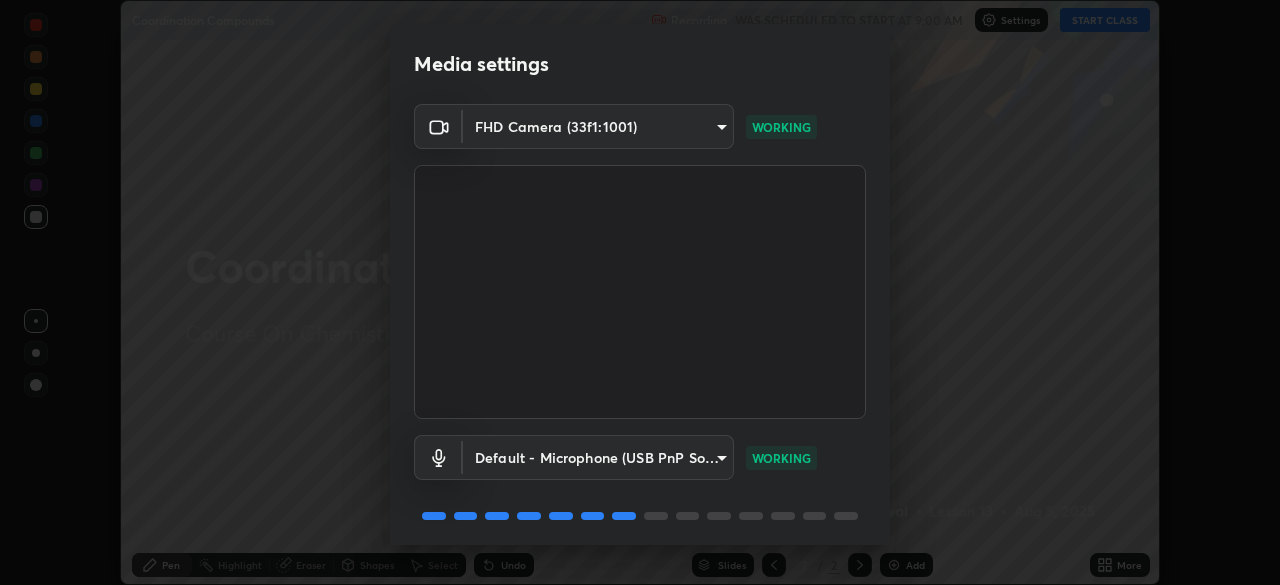 scroll, scrollTop: 71, scrollLeft: 0, axis: vertical 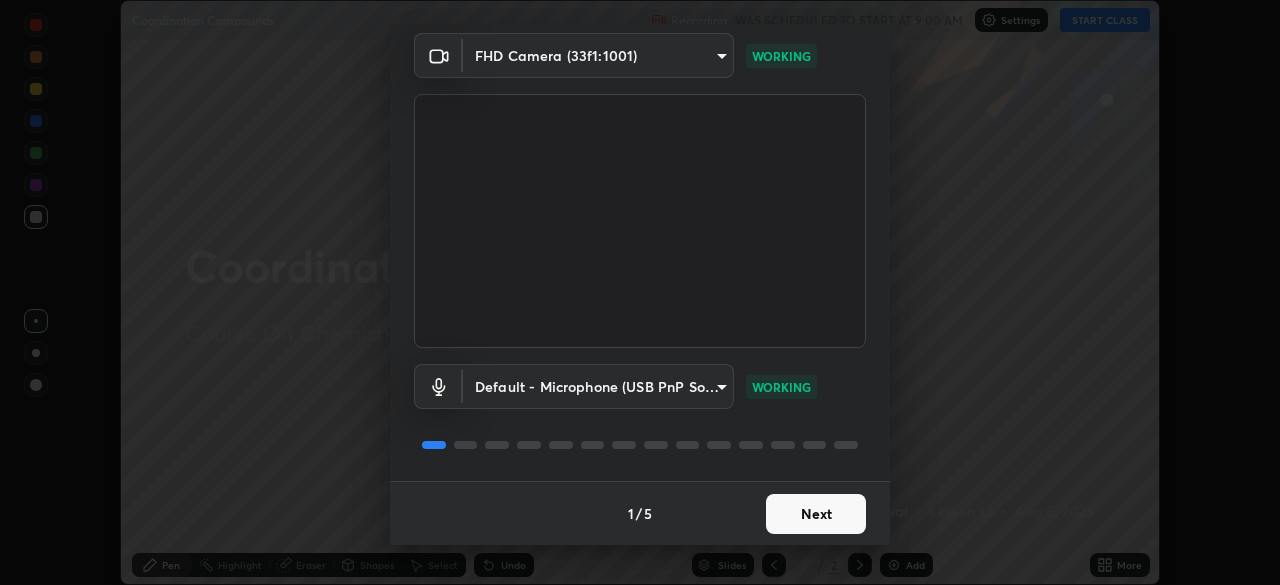 click on "Next" at bounding box center (816, 514) 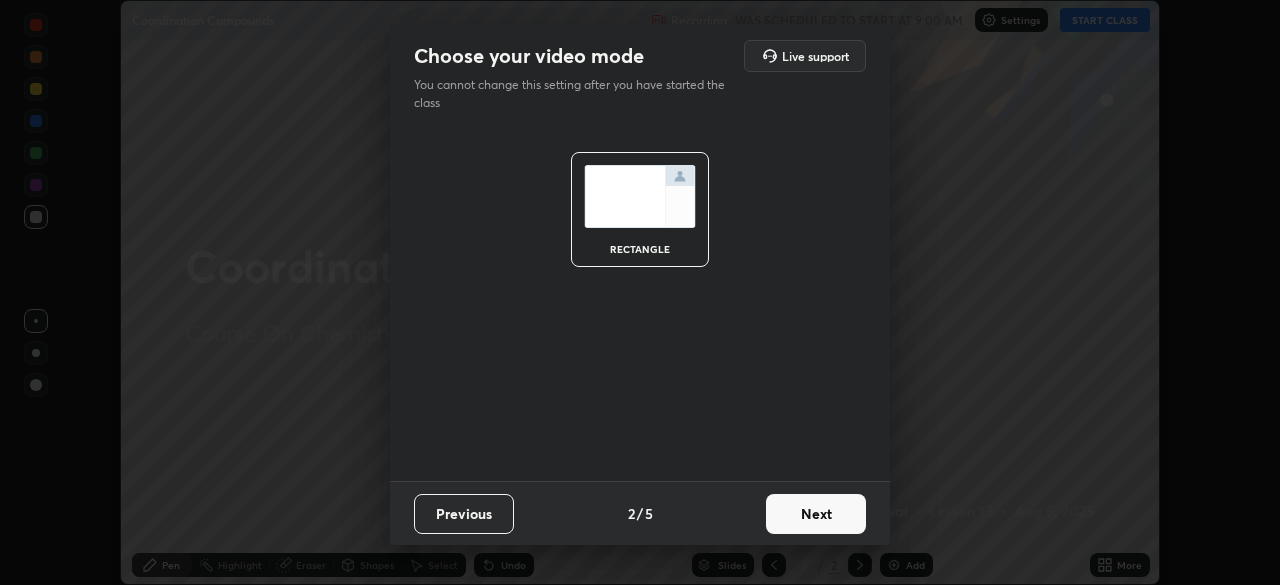 scroll, scrollTop: 0, scrollLeft: 0, axis: both 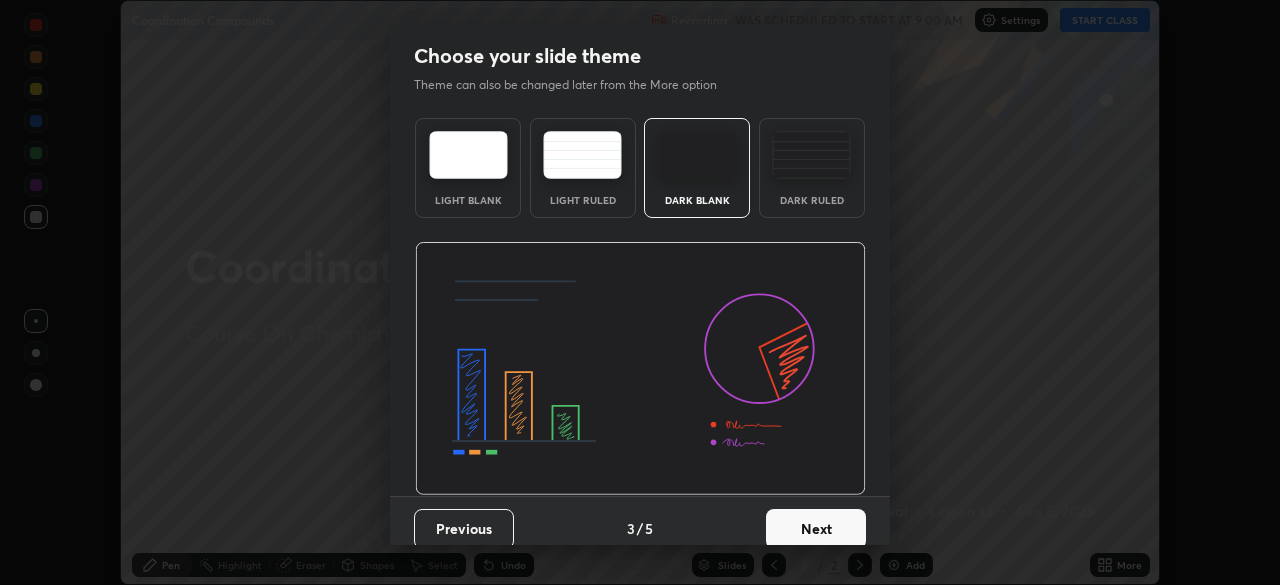 click on "Next" at bounding box center (816, 529) 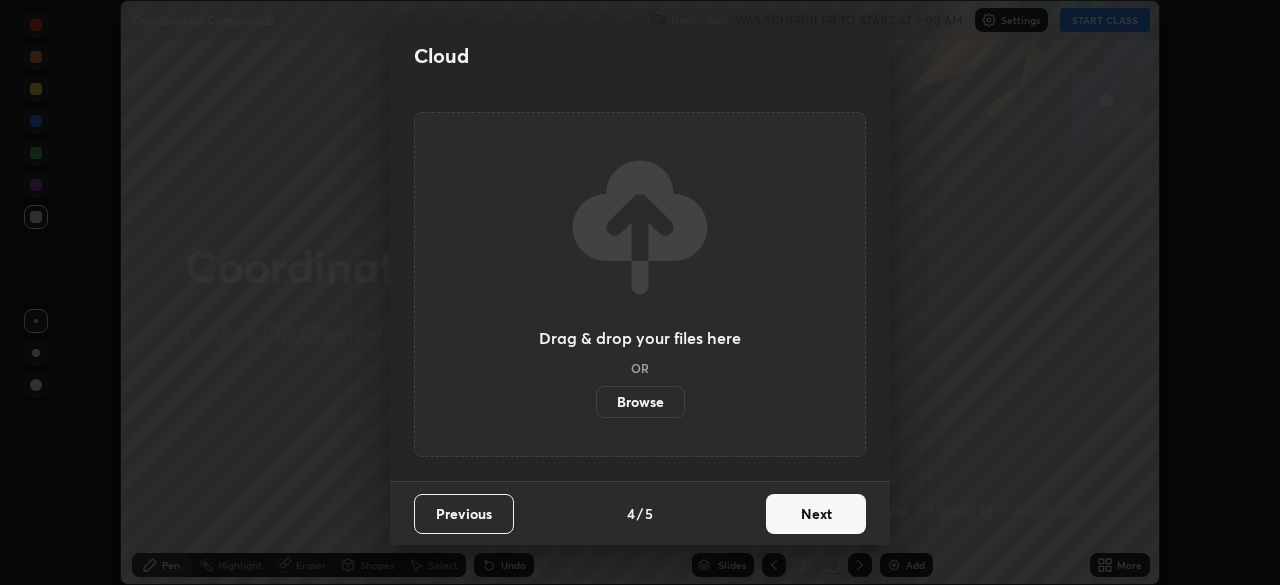 click on "Next" at bounding box center (816, 514) 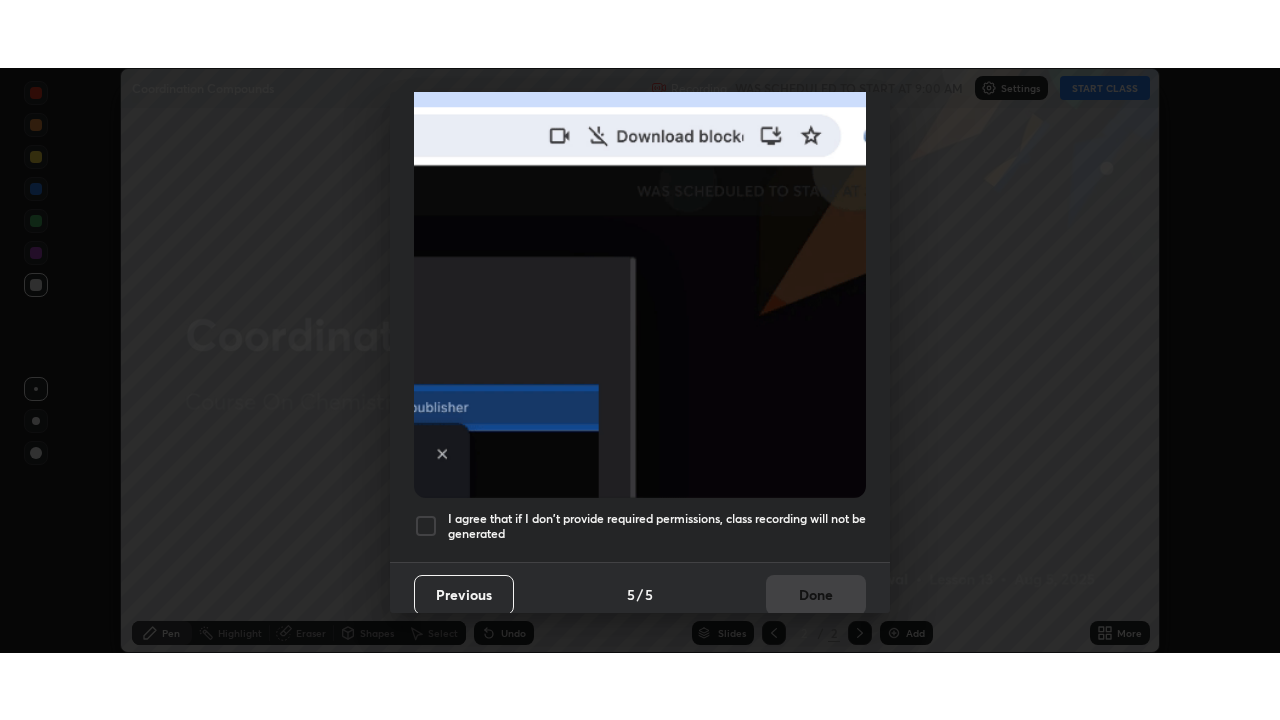 scroll, scrollTop: 479, scrollLeft: 0, axis: vertical 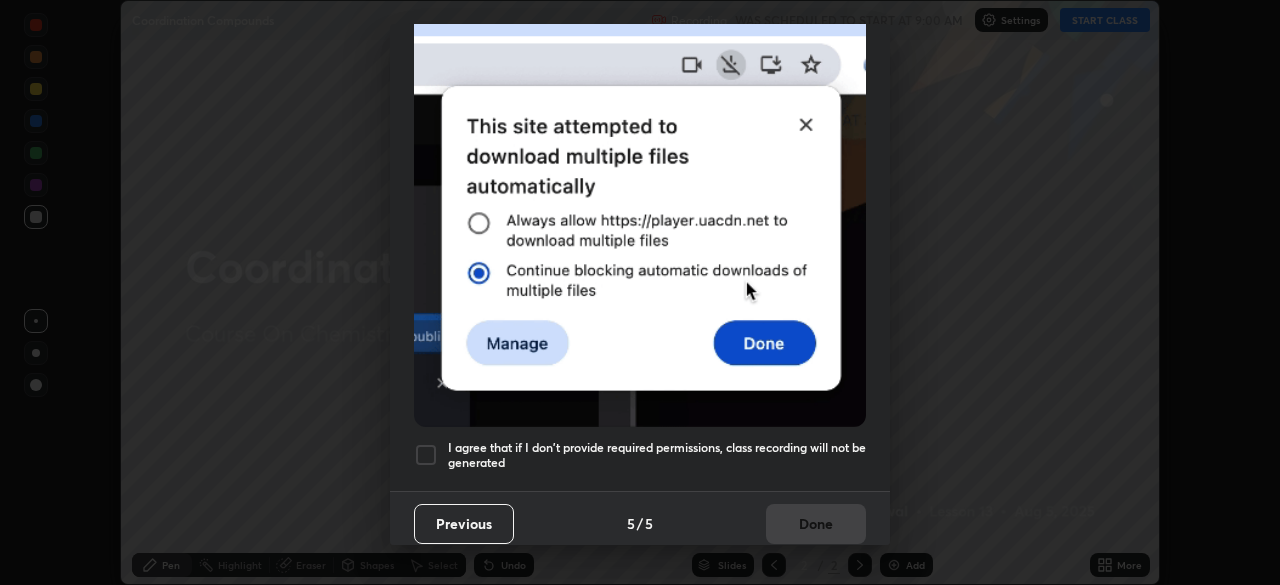 click at bounding box center [426, 455] 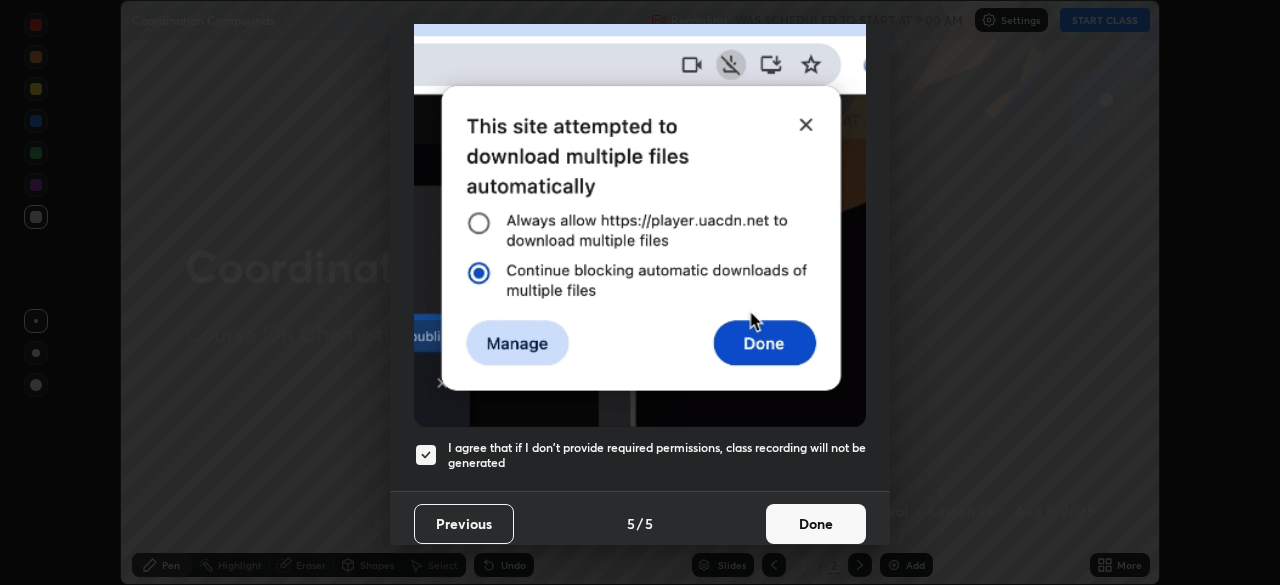 click on "Done" at bounding box center (816, 524) 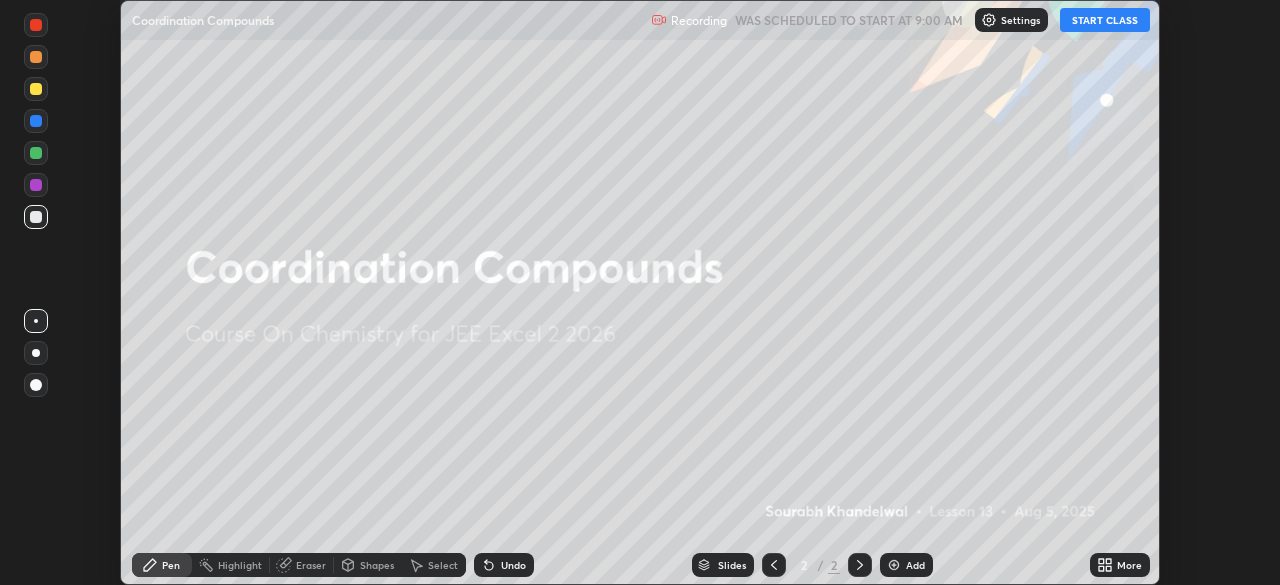 click 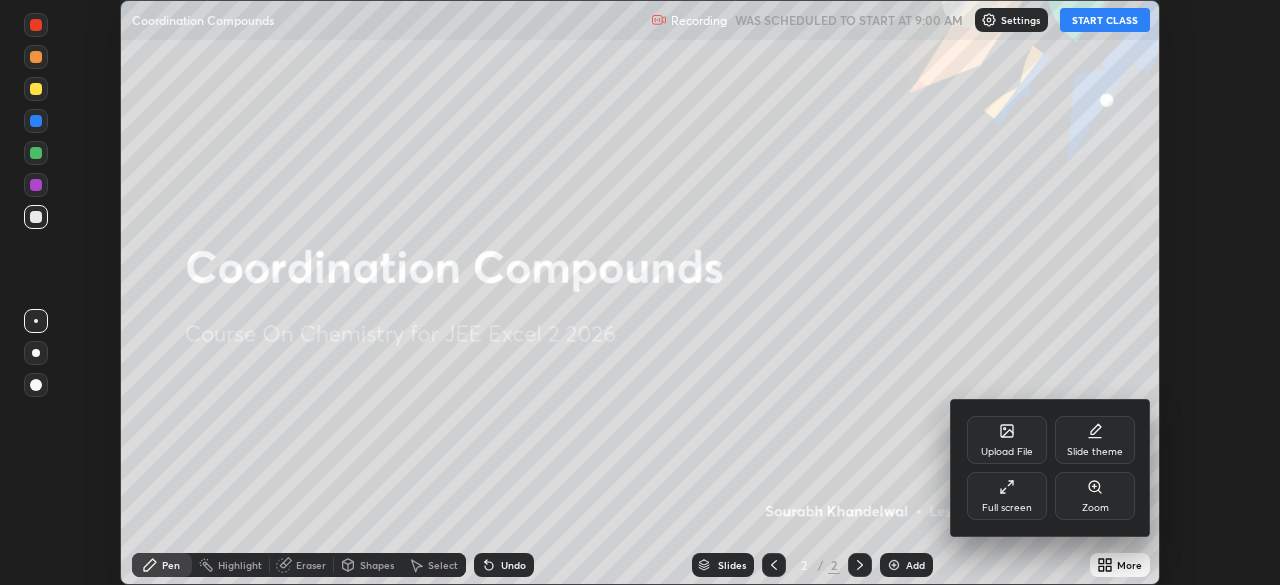 click on "Full screen" at bounding box center [1007, 508] 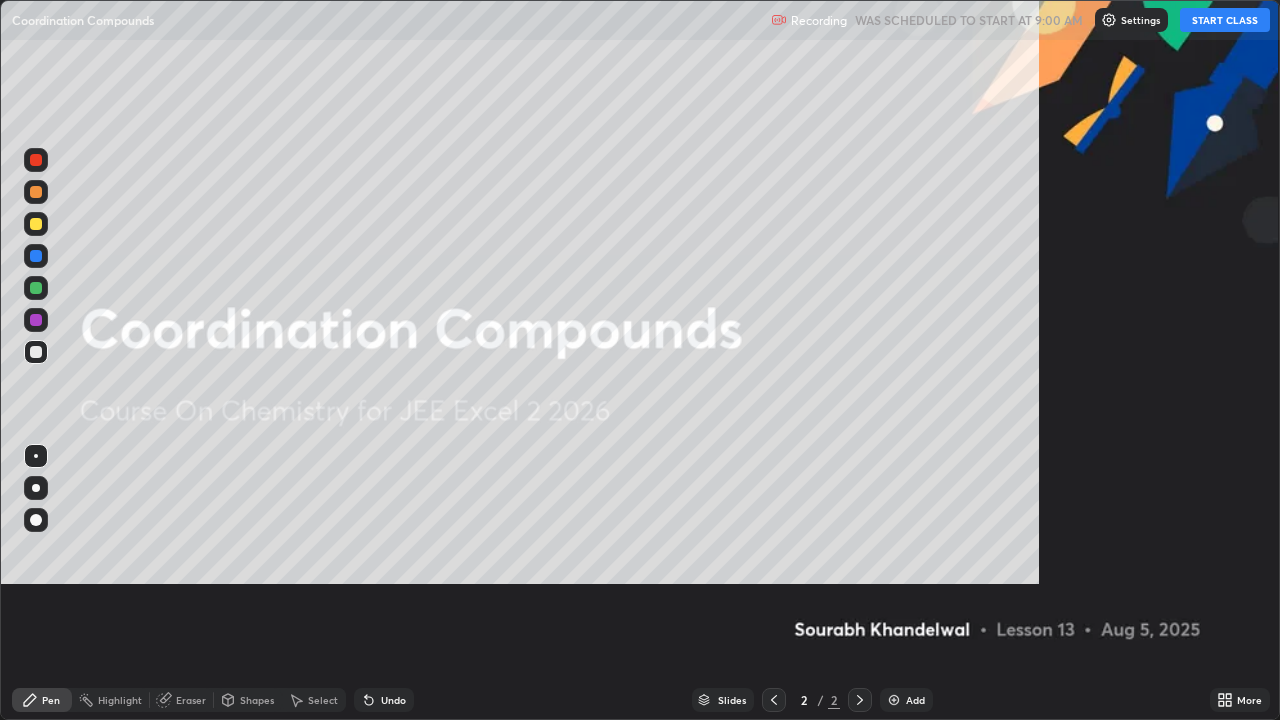scroll, scrollTop: 99280, scrollLeft: 98720, axis: both 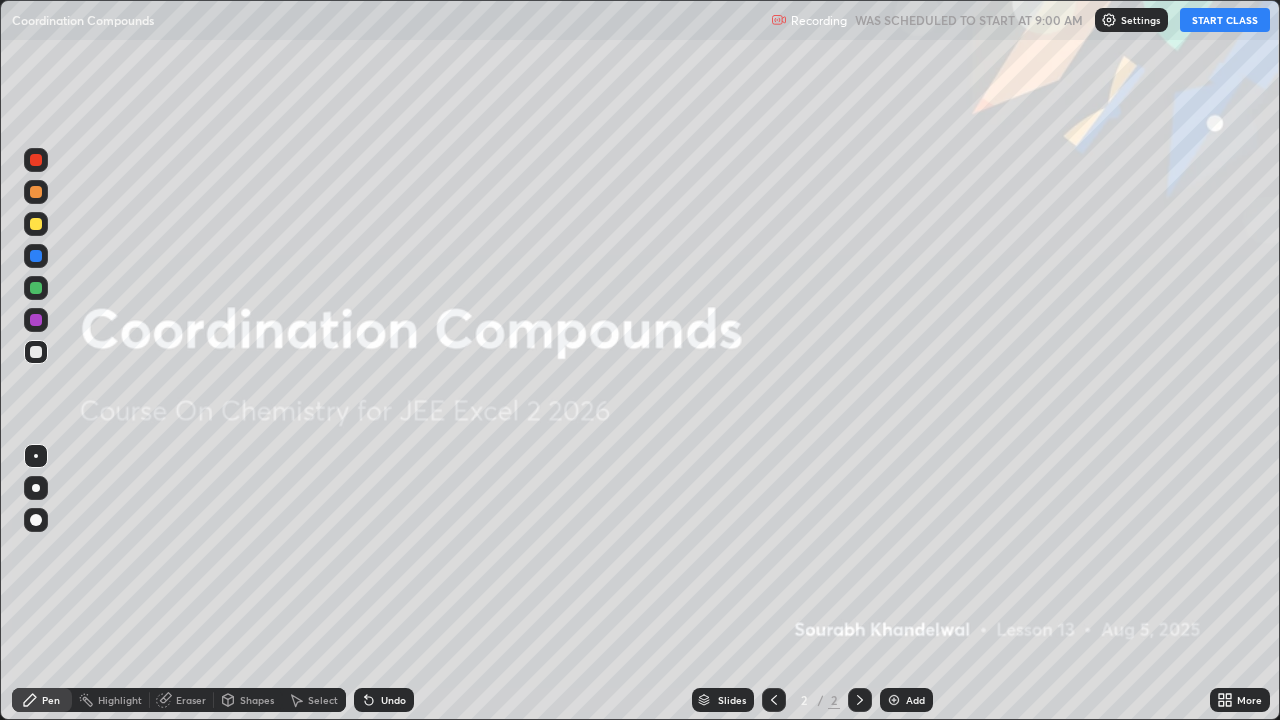 click on "START CLASS" at bounding box center (1225, 20) 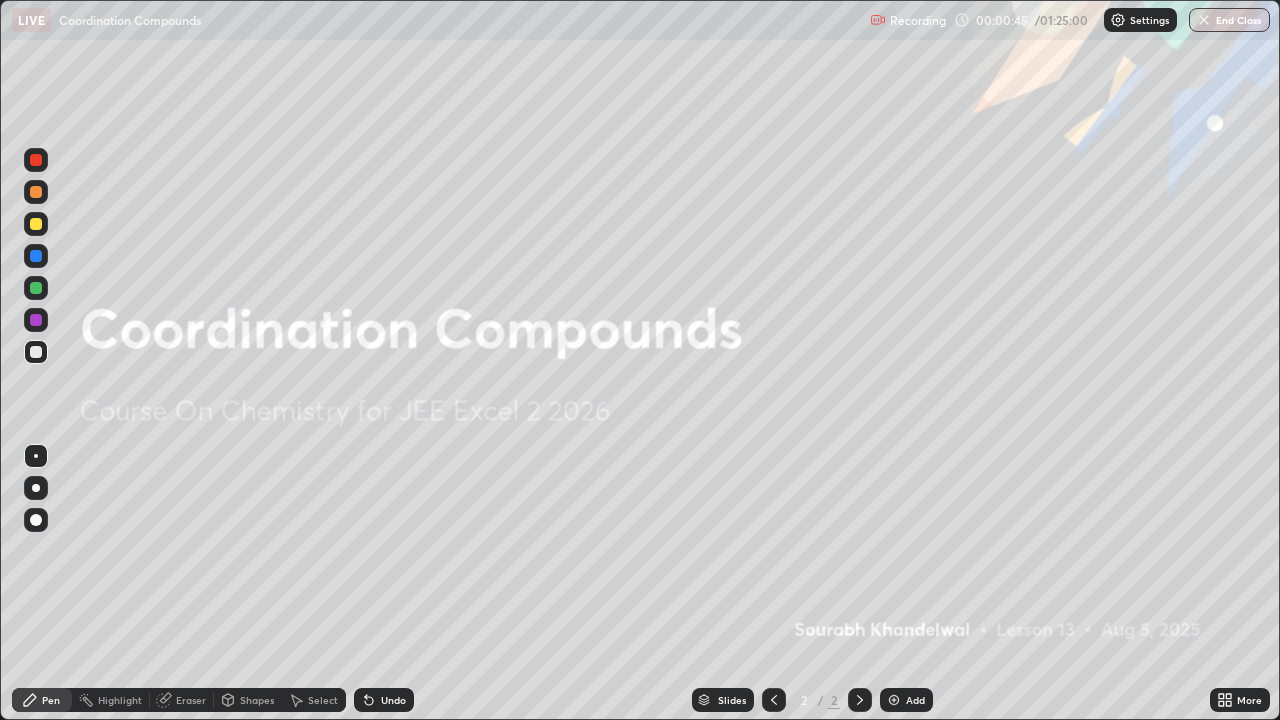 click on "Add" at bounding box center (906, 700) 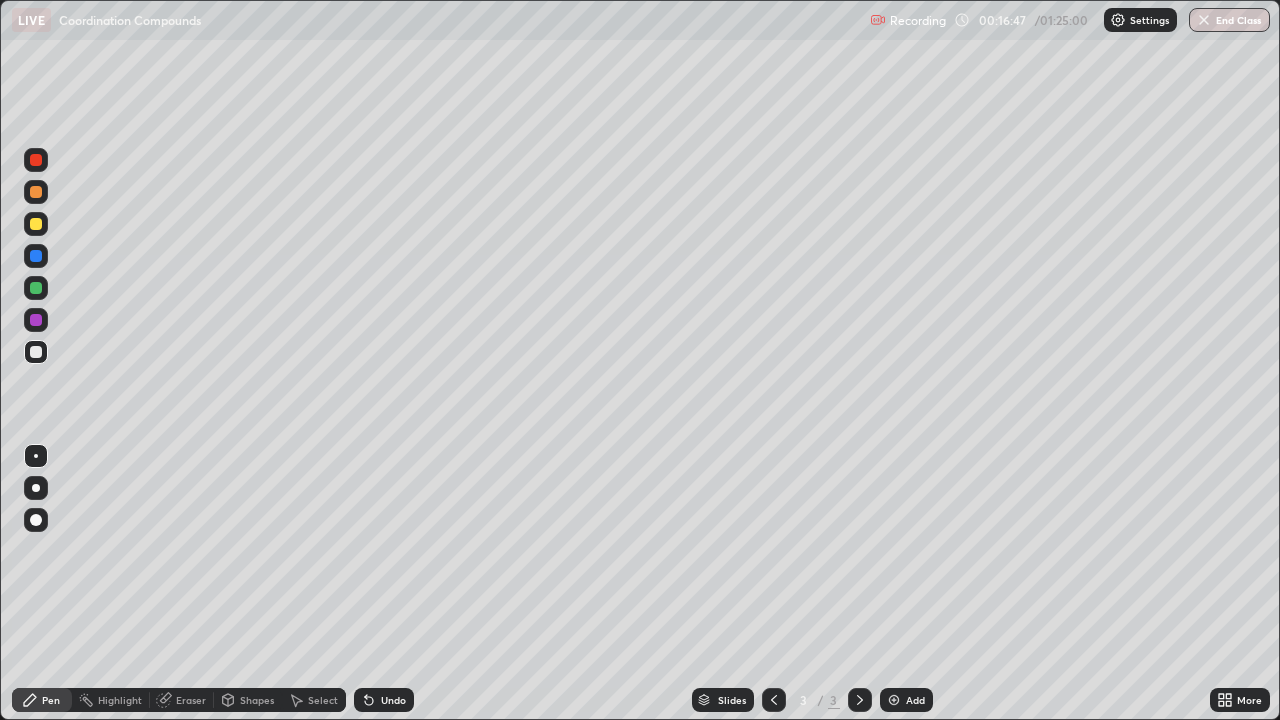 click at bounding box center (894, 700) 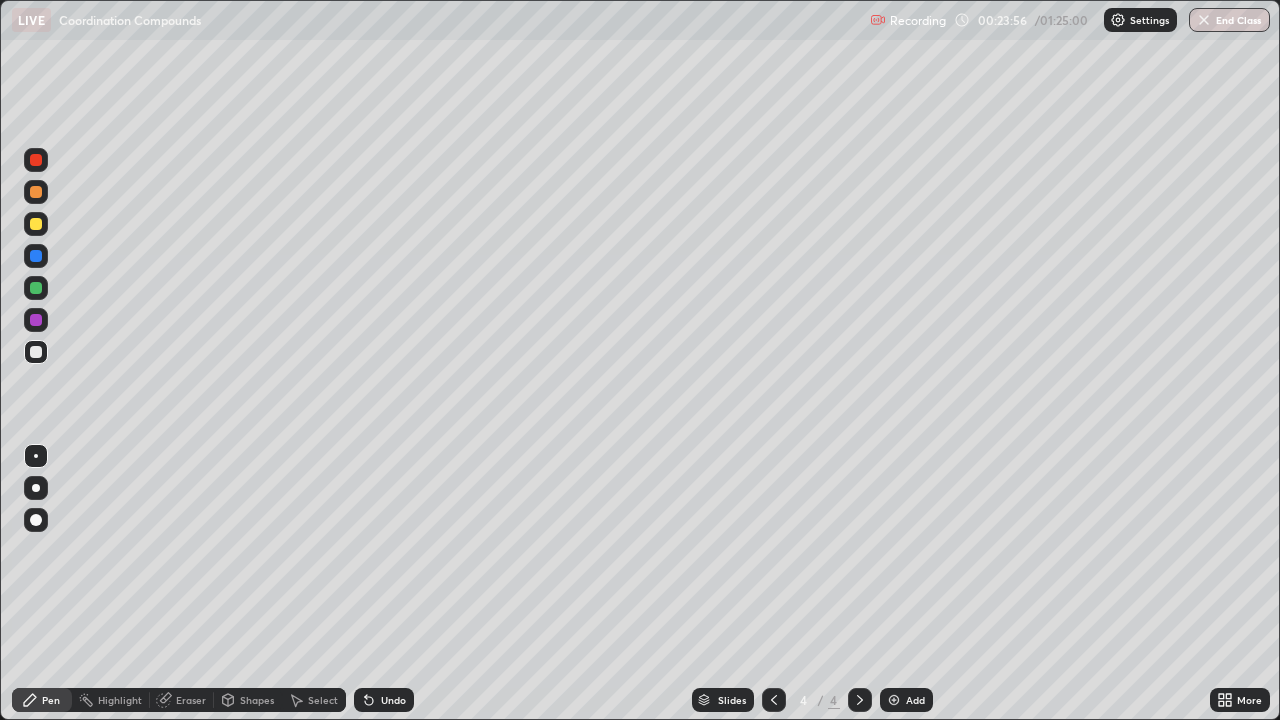 click on "Select" at bounding box center [323, 700] 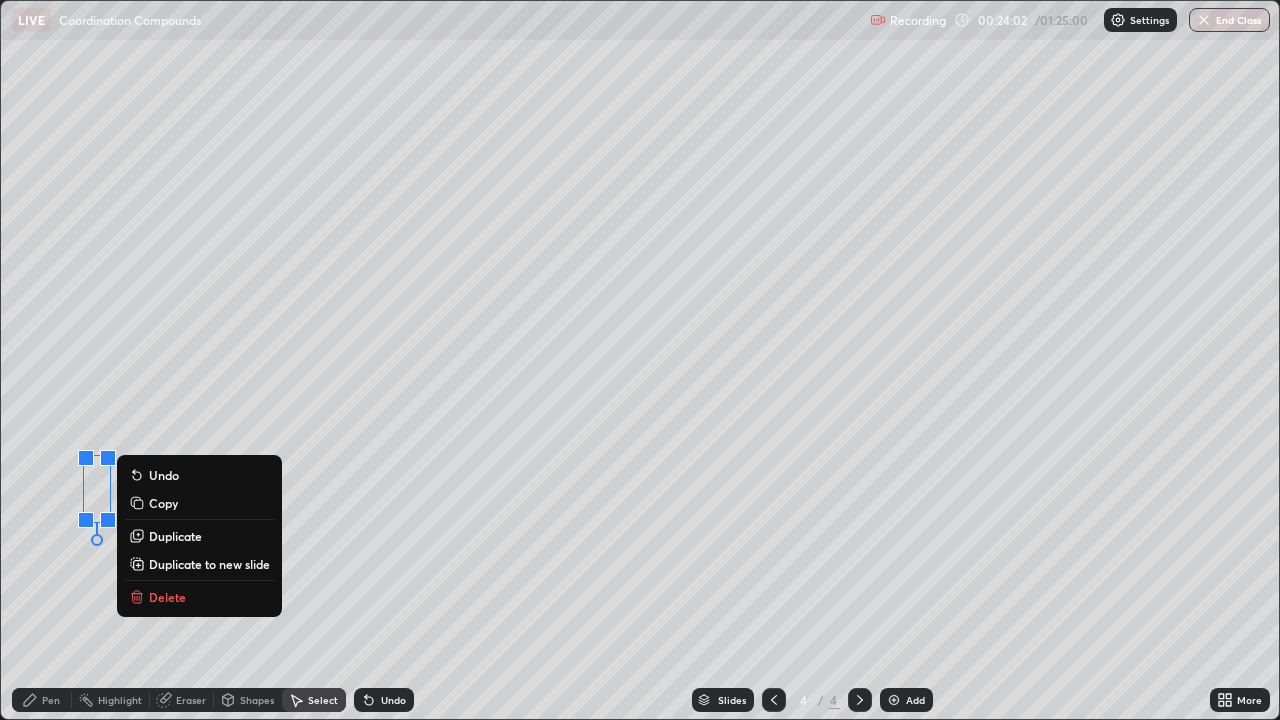 click on "Delete" at bounding box center (199, 597) 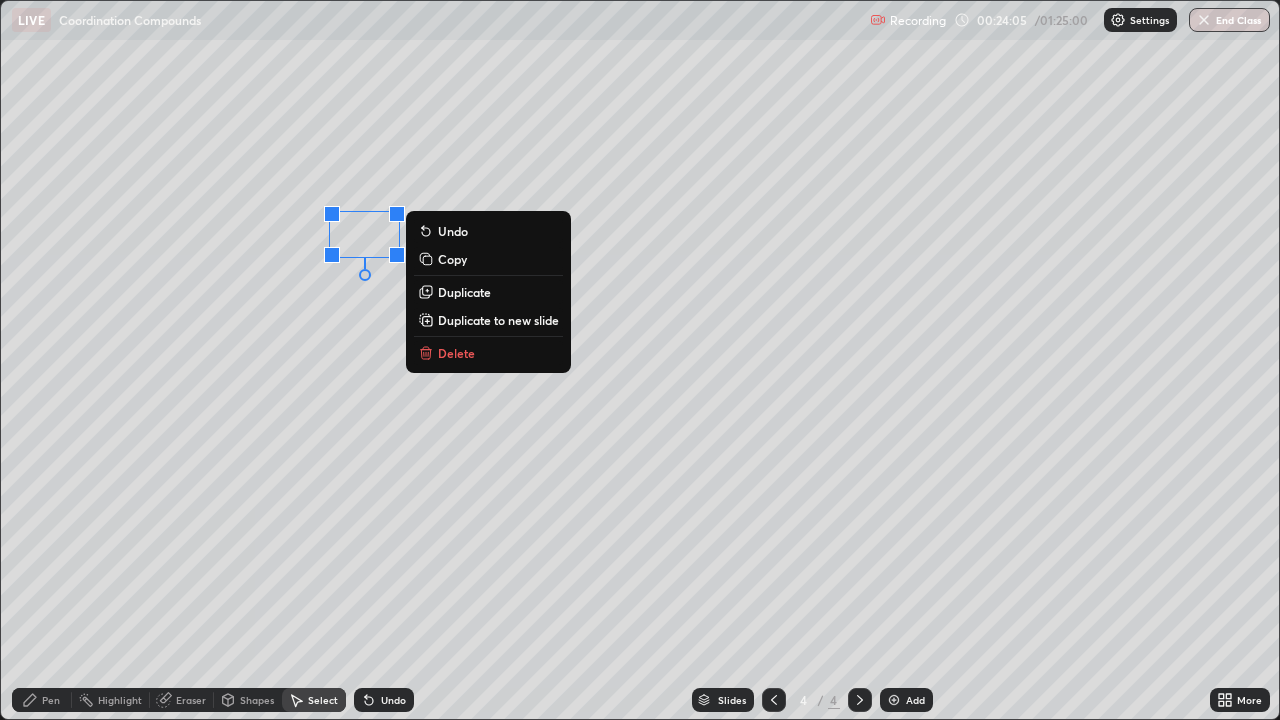 click on "0 ° Undo Copy Duplicate Duplicate to new slide Delete" at bounding box center (640, 360) 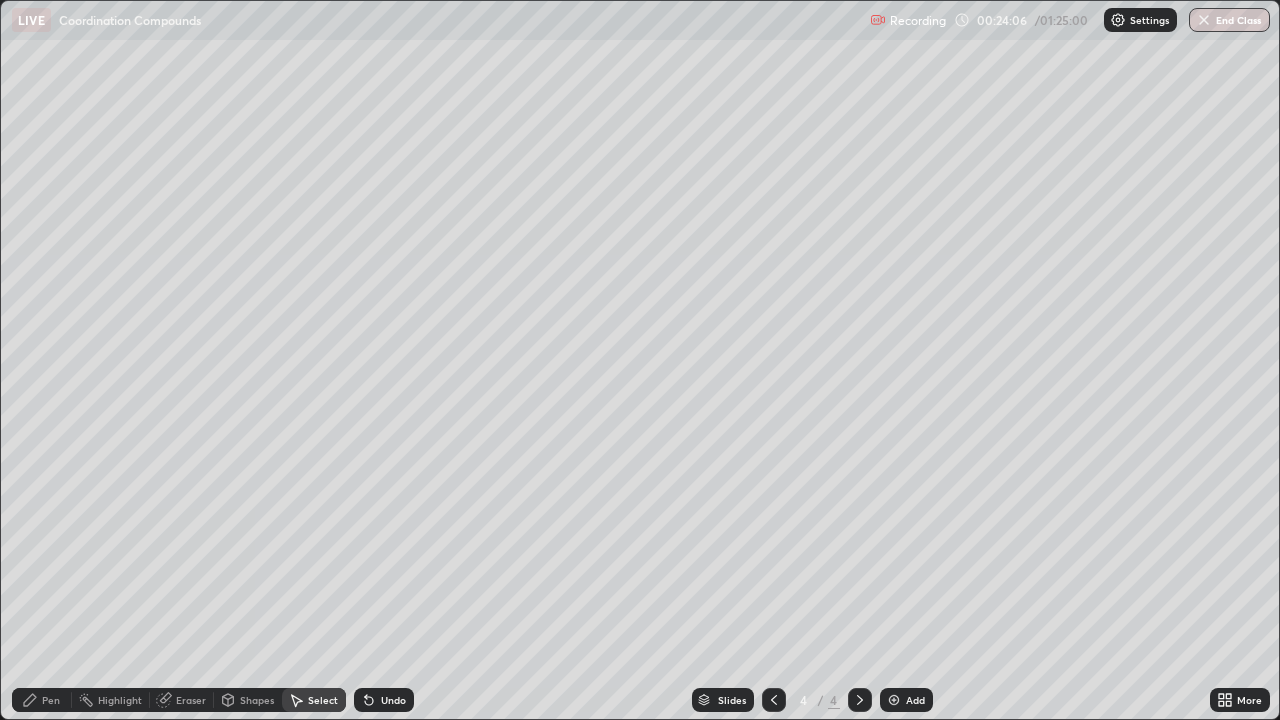 click on "Pen" at bounding box center [51, 700] 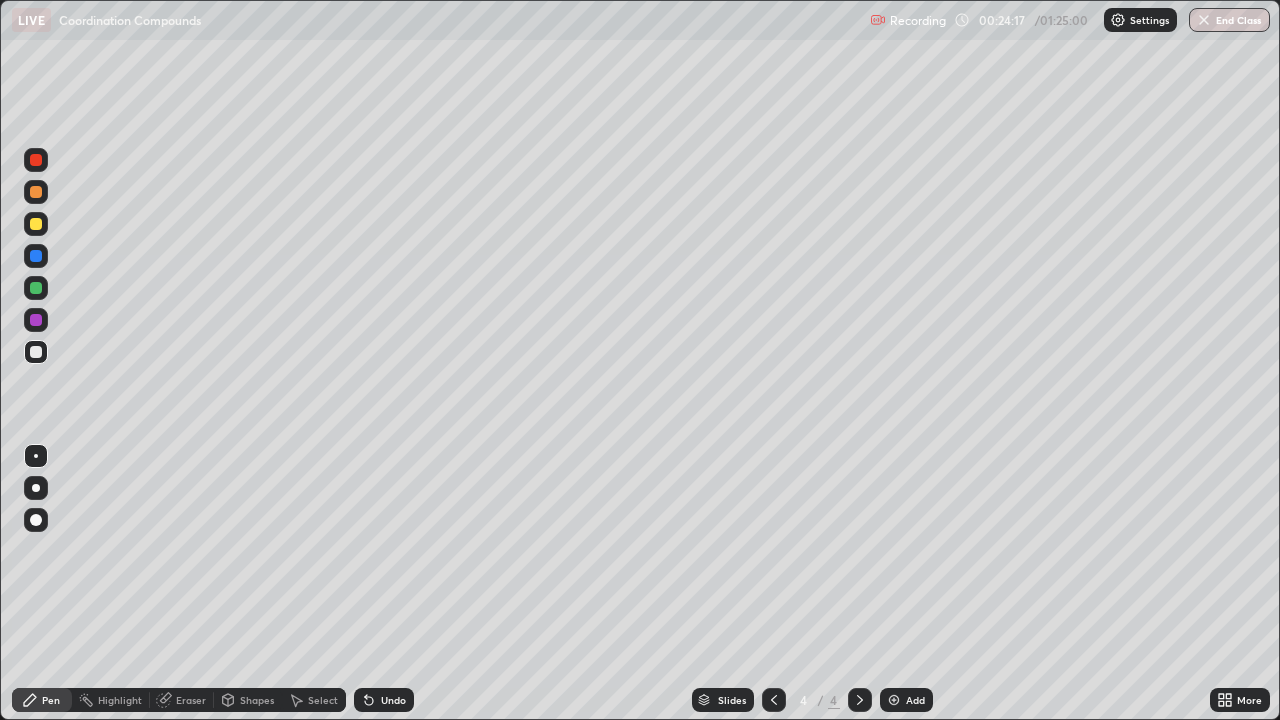 click 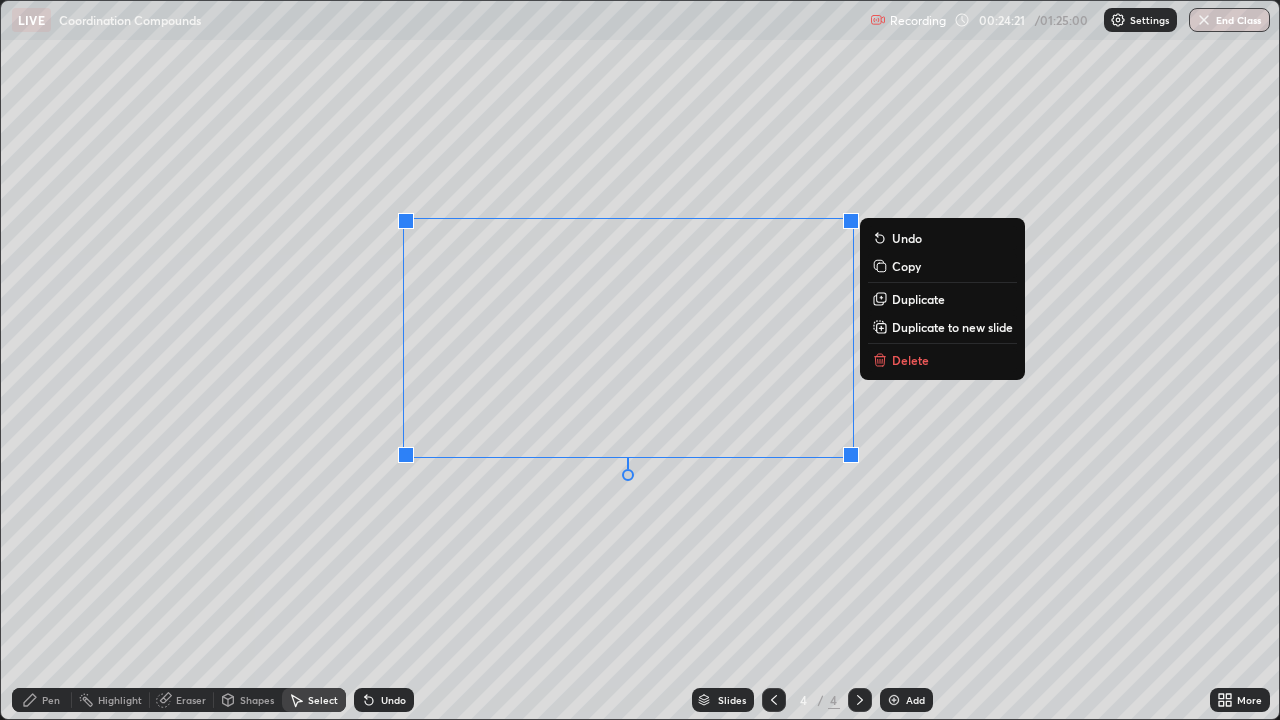 click on "0 ° Undo Copy Duplicate Duplicate to new slide Delete" at bounding box center [640, 360] 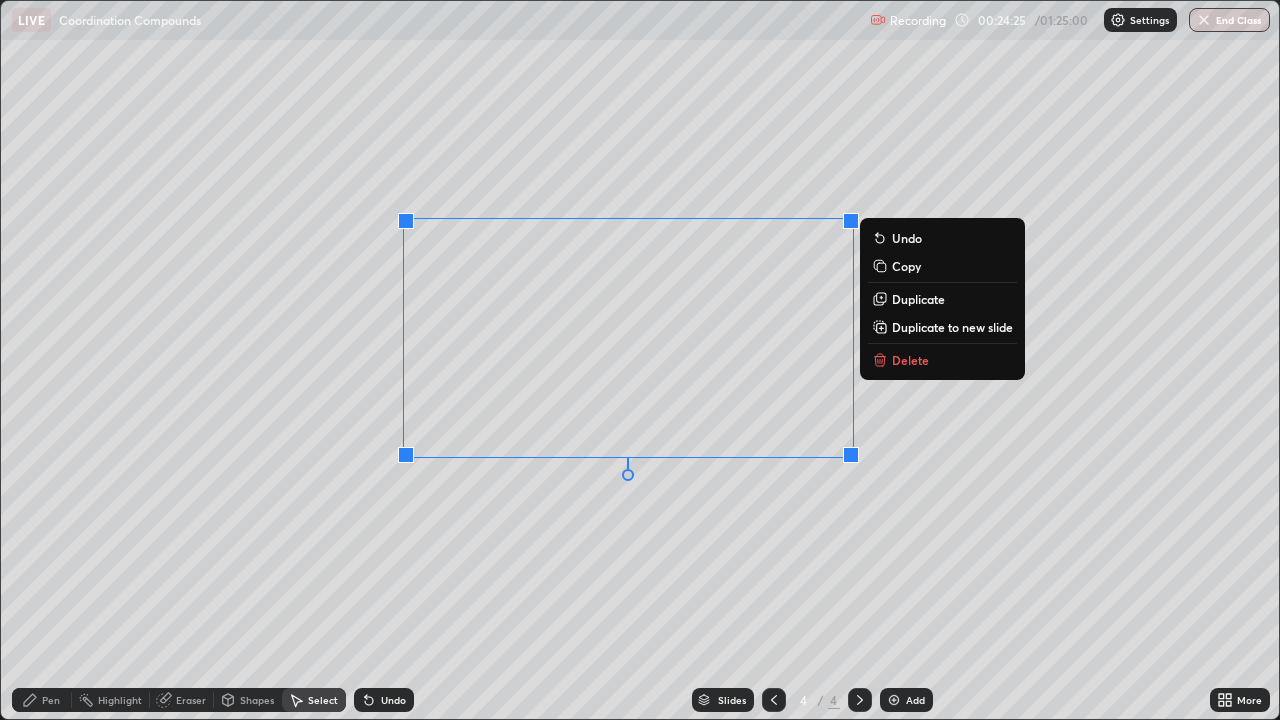 click on "0 ° Undo Copy Duplicate Duplicate to new slide Delete" at bounding box center (640, 360) 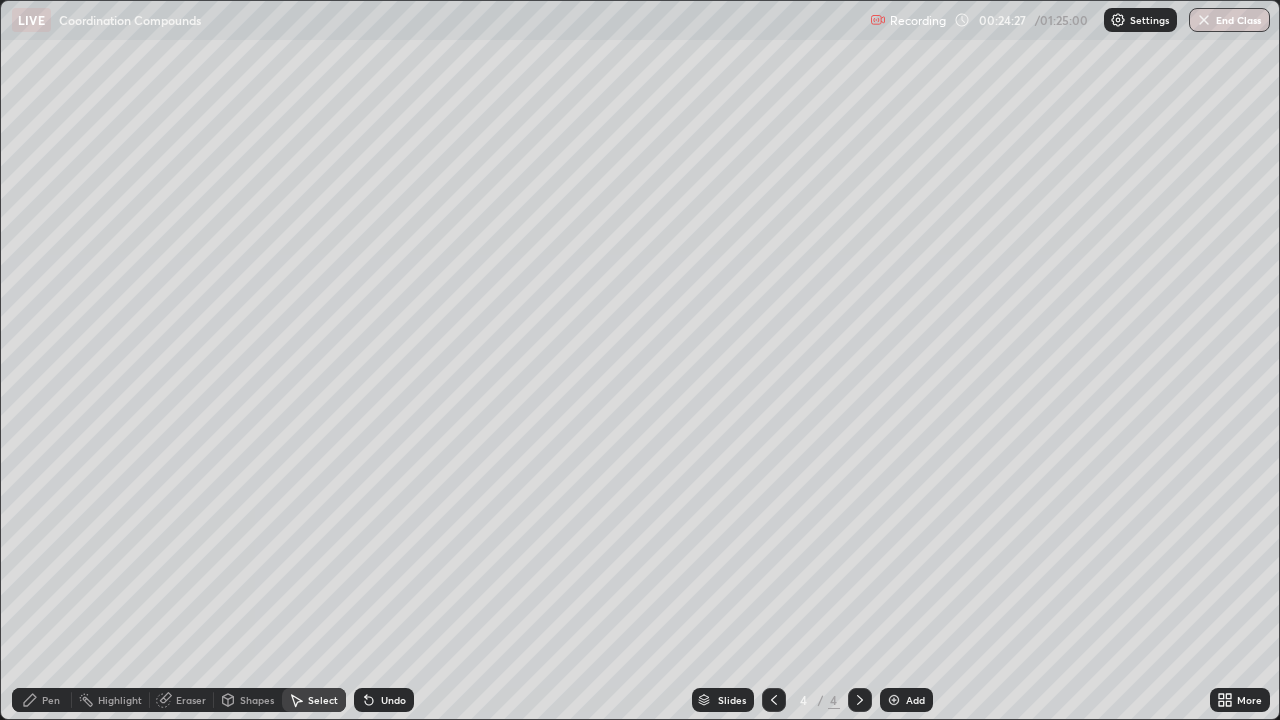 click 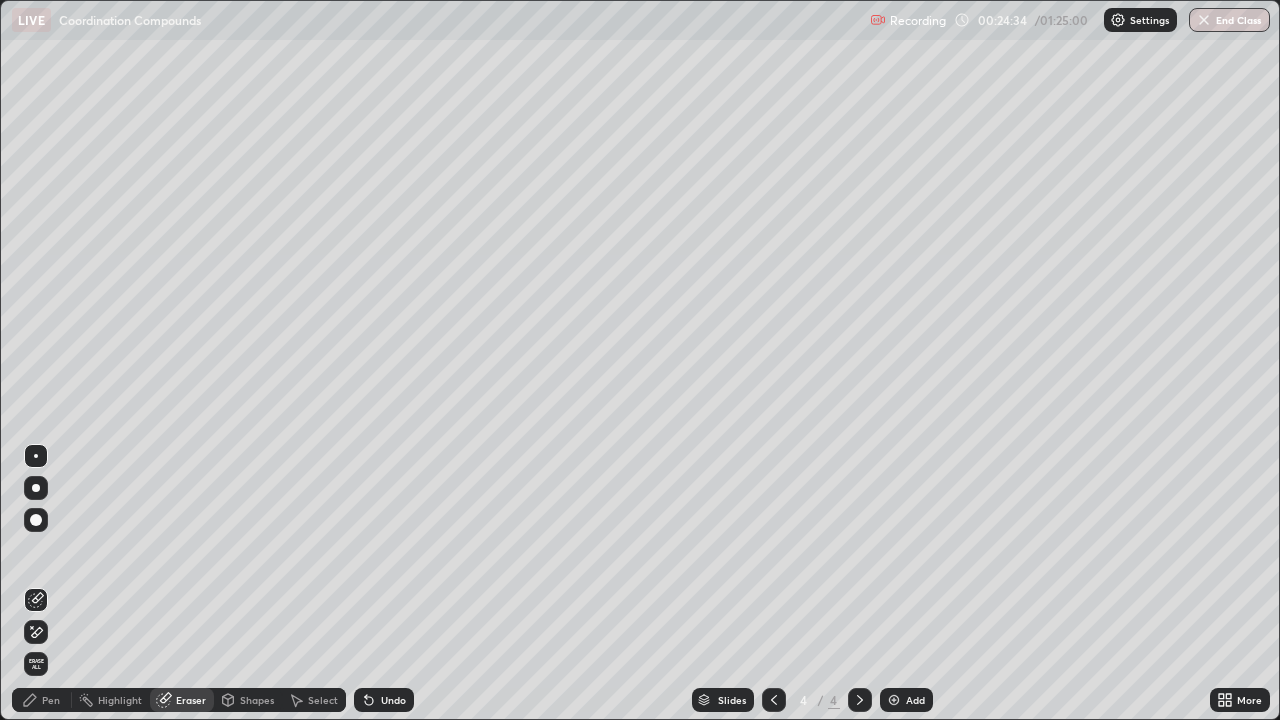click on "Pen" at bounding box center (51, 700) 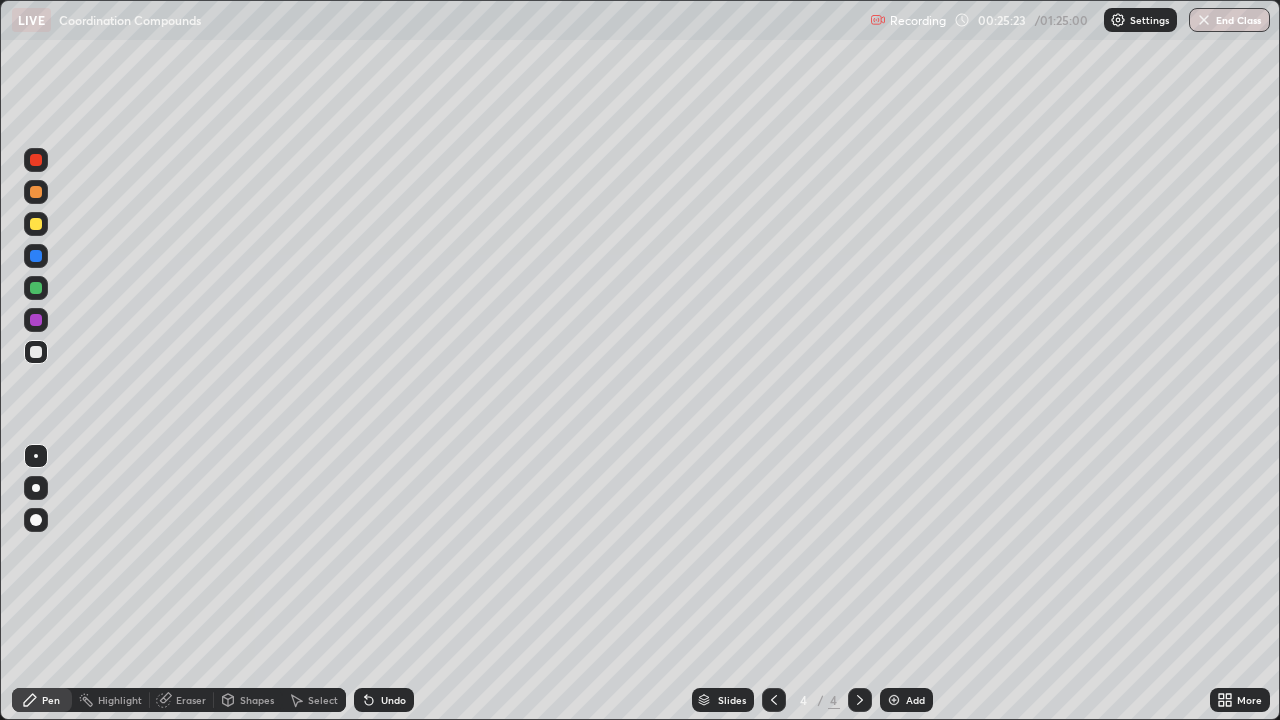 click on "Eraser" at bounding box center (191, 700) 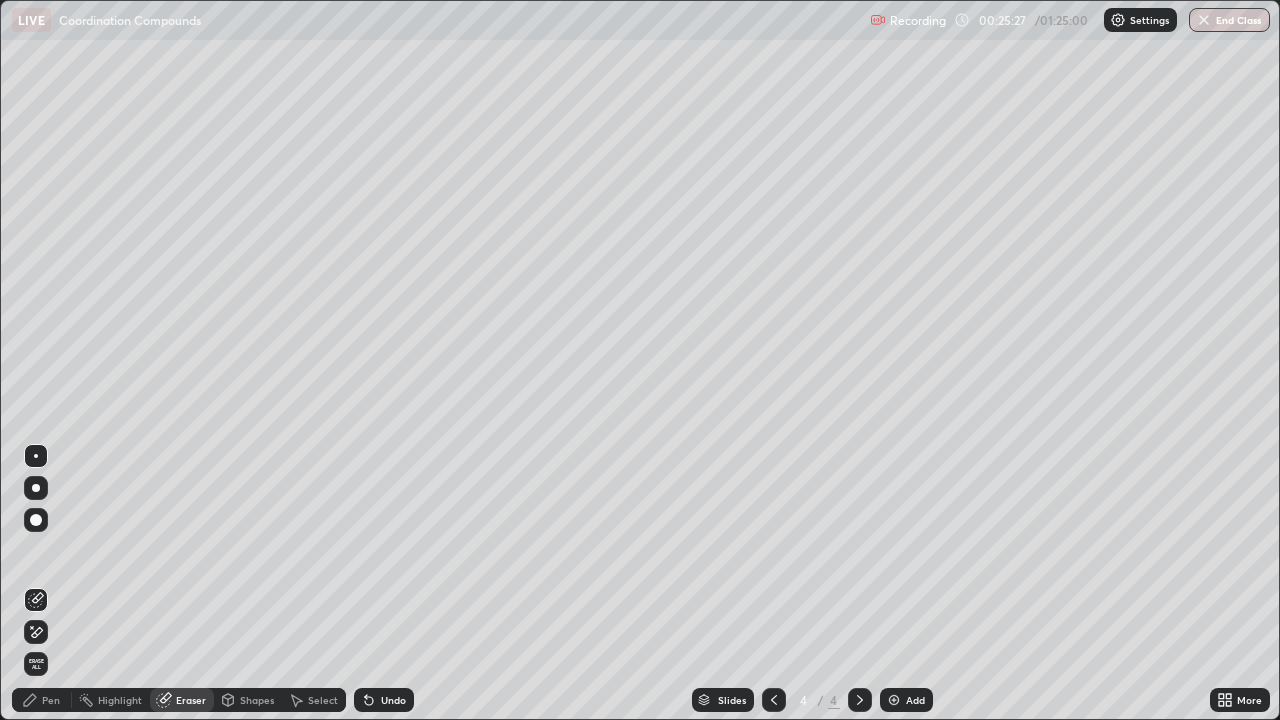 click on "Pen" at bounding box center (51, 700) 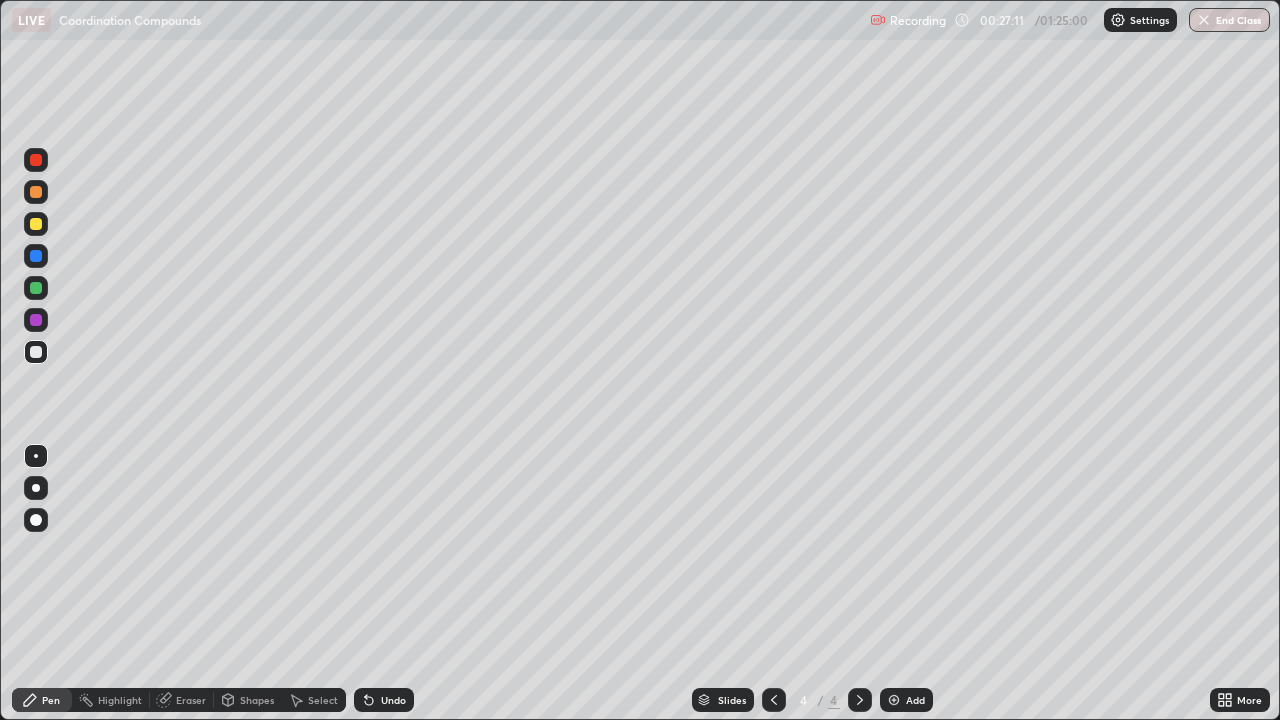 click on "Eraser" at bounding box center (182, 700) 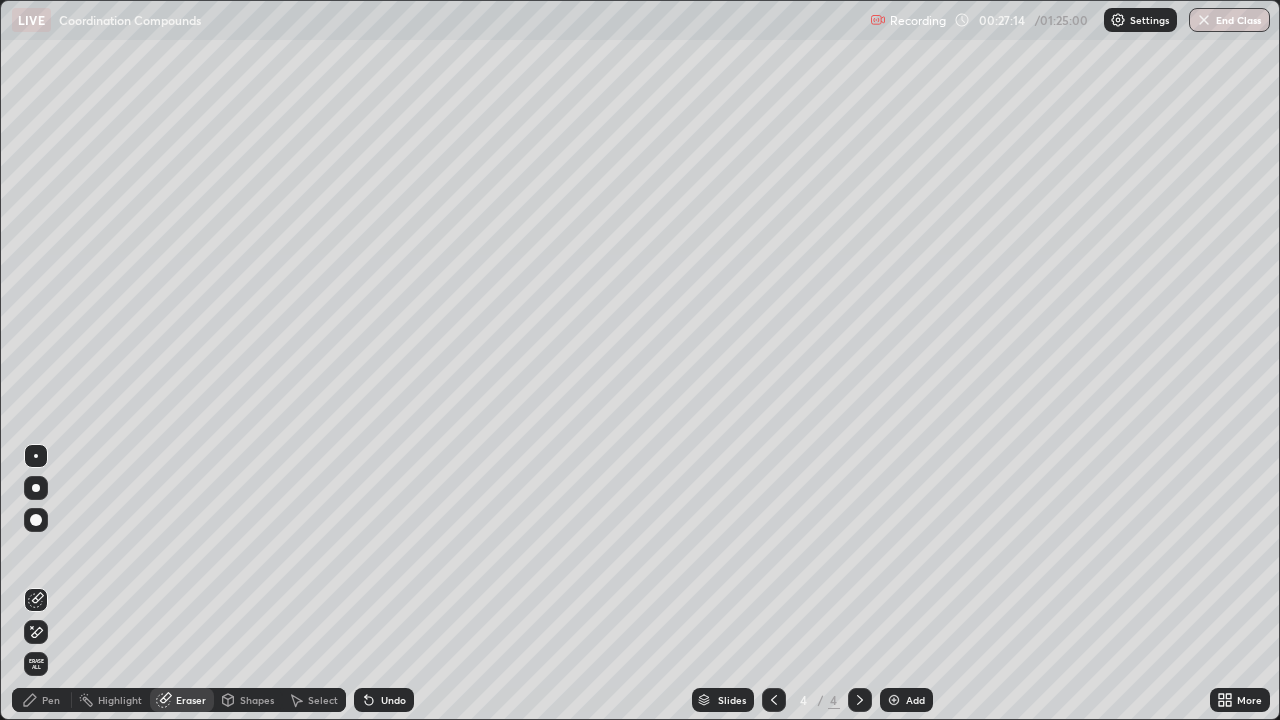 click on "Pen" at bounding box center [51, 700] 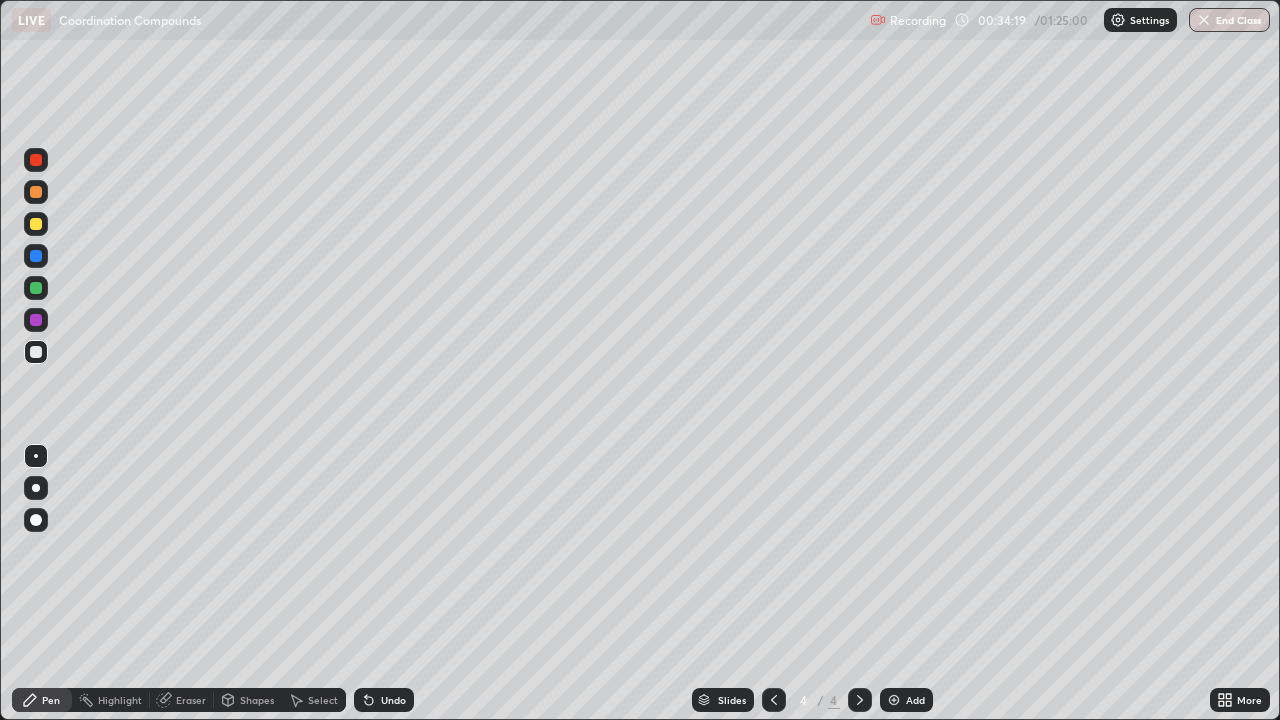 click on "Add" at bounding box center (915, 700) 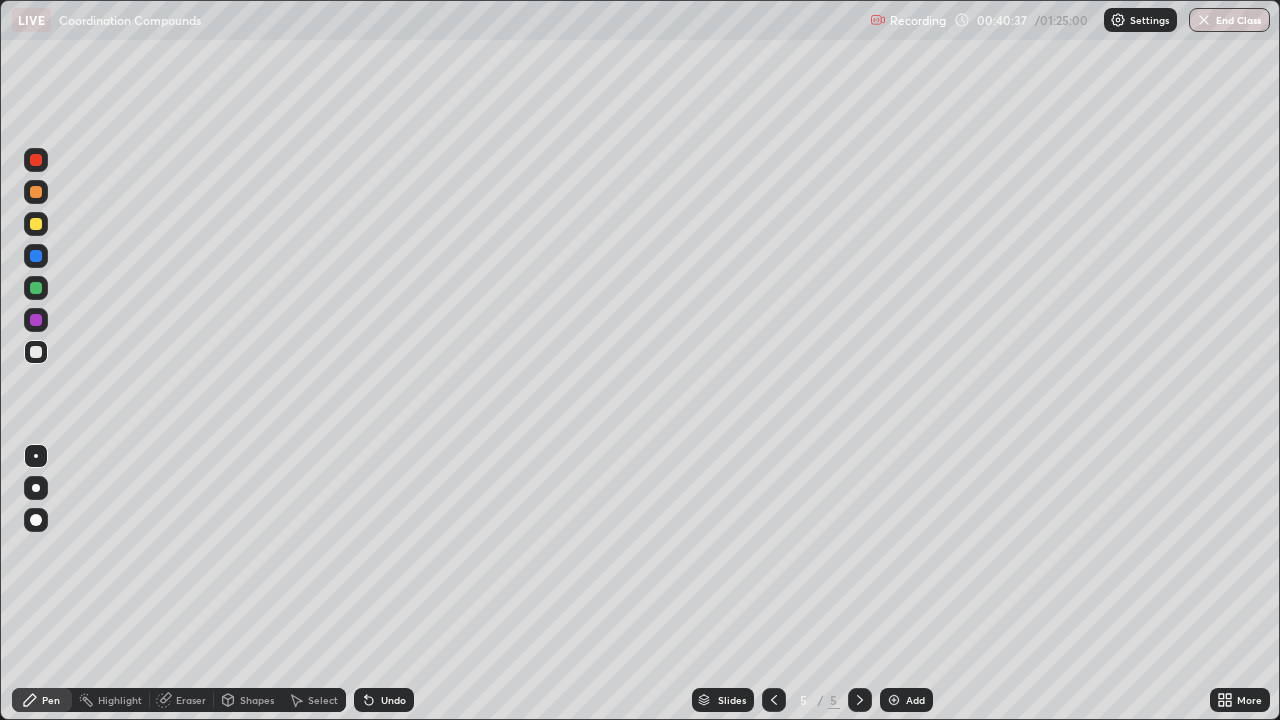click at bounding box center (36, 560) 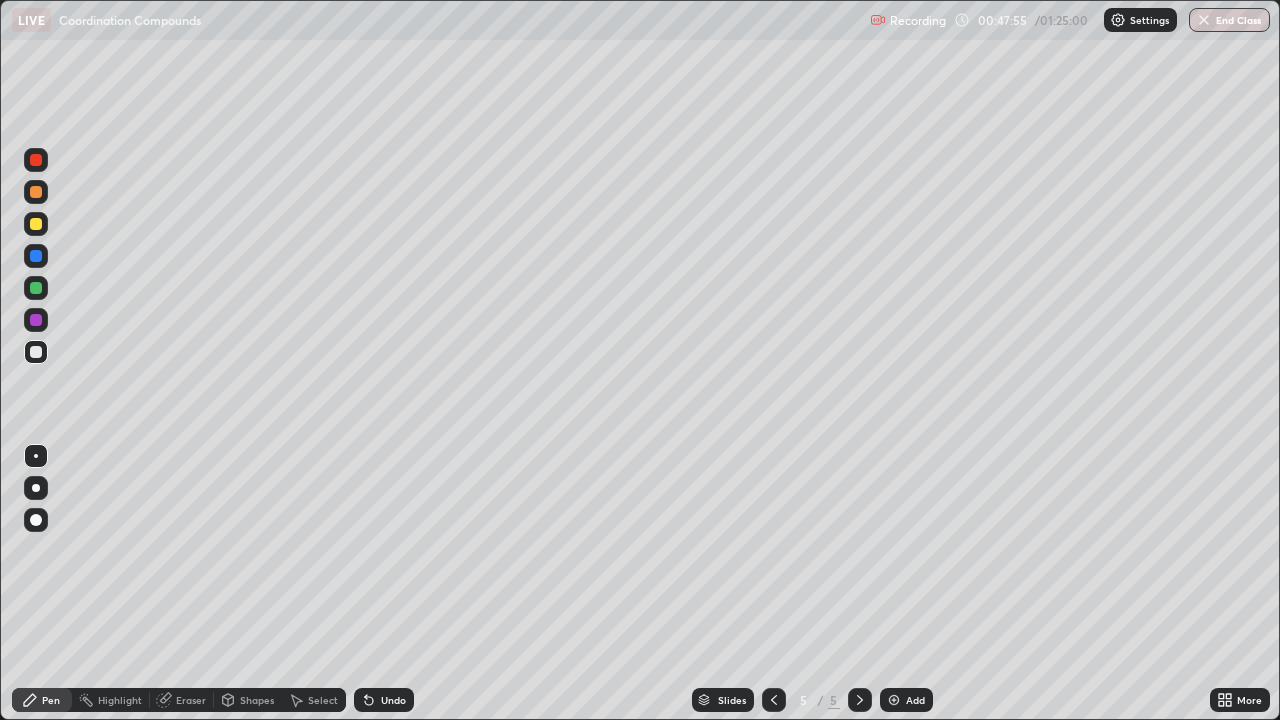 click on "Add" at bounding box center [906, 700] 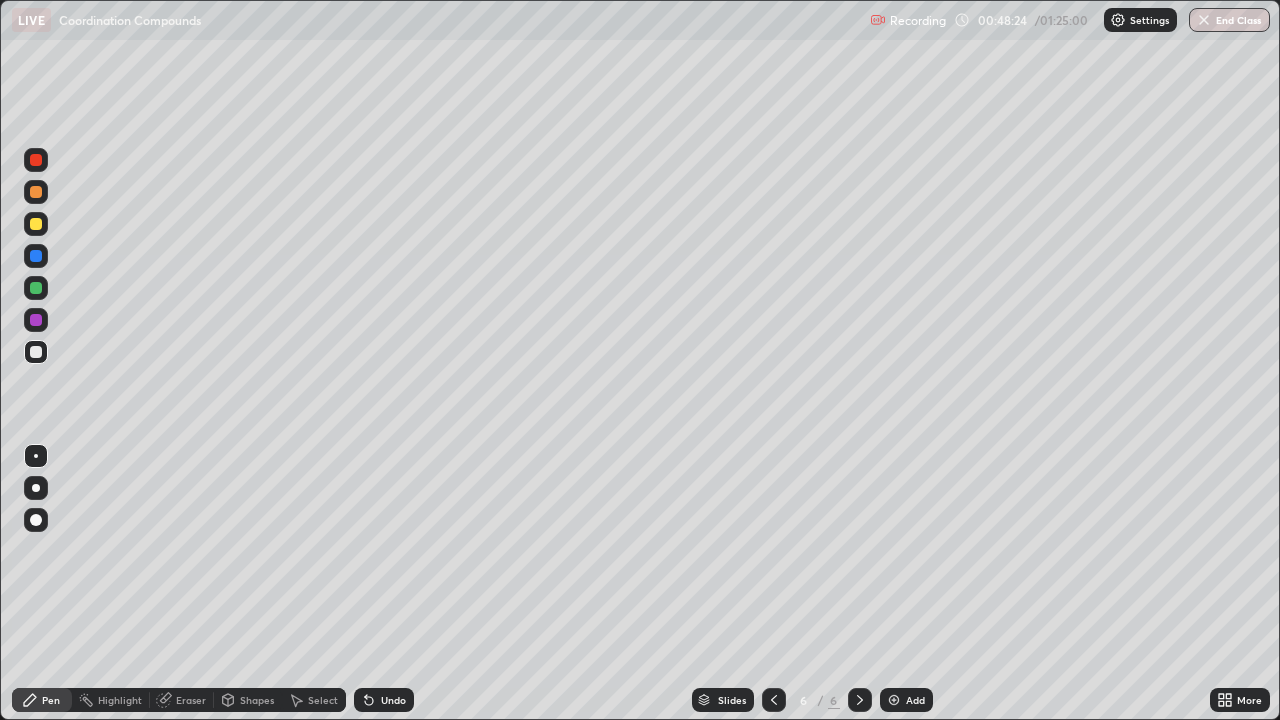 click 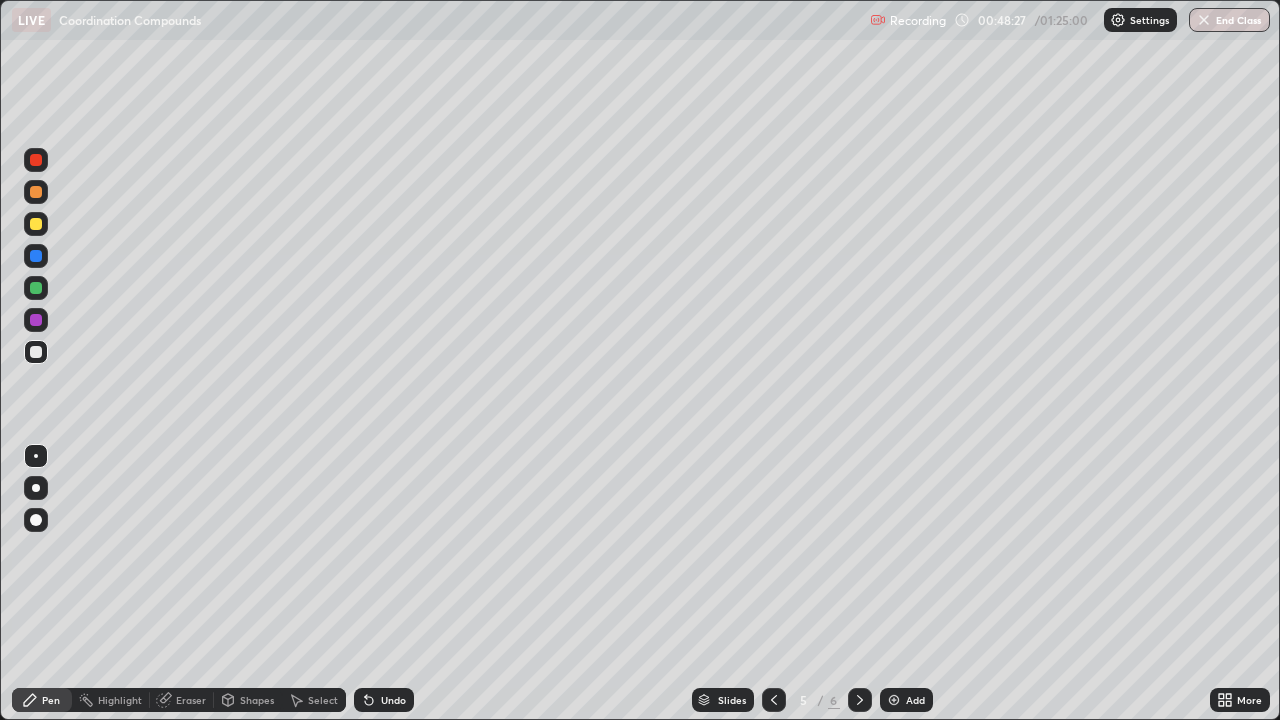 click on "Setting up your live class" at bounding box center (640, 360) 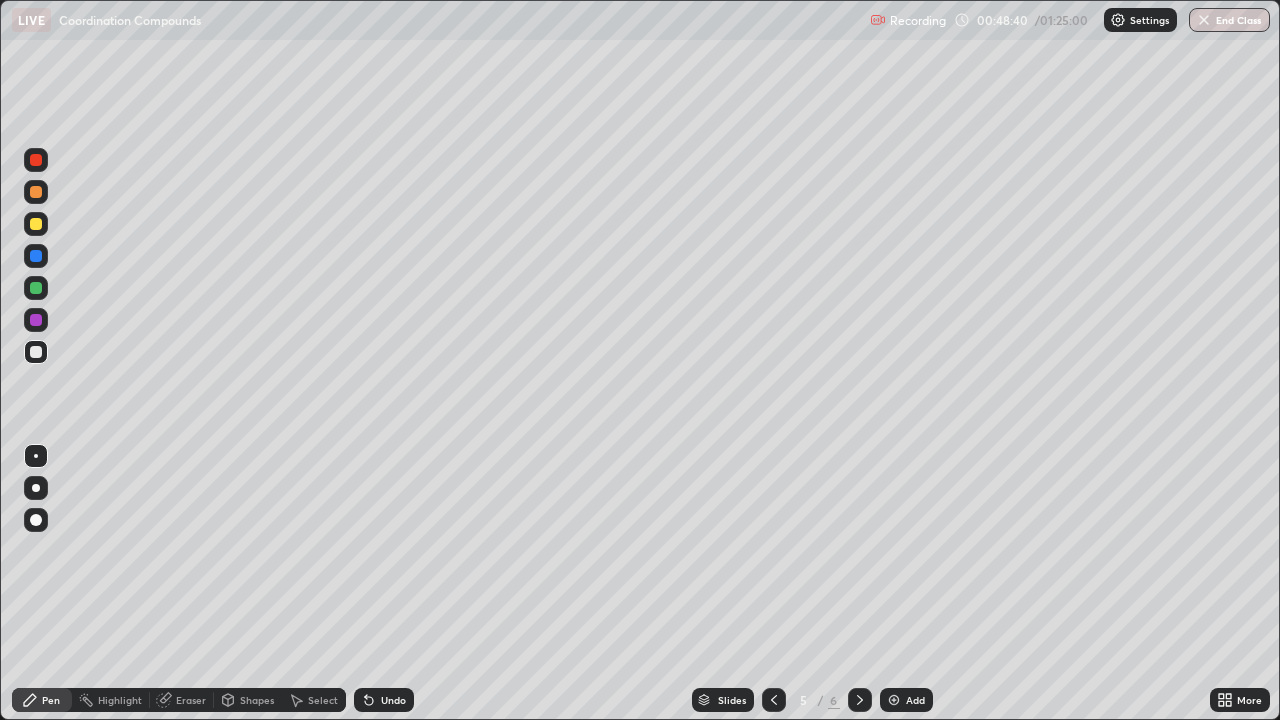 click at bounding box center [860, 700] 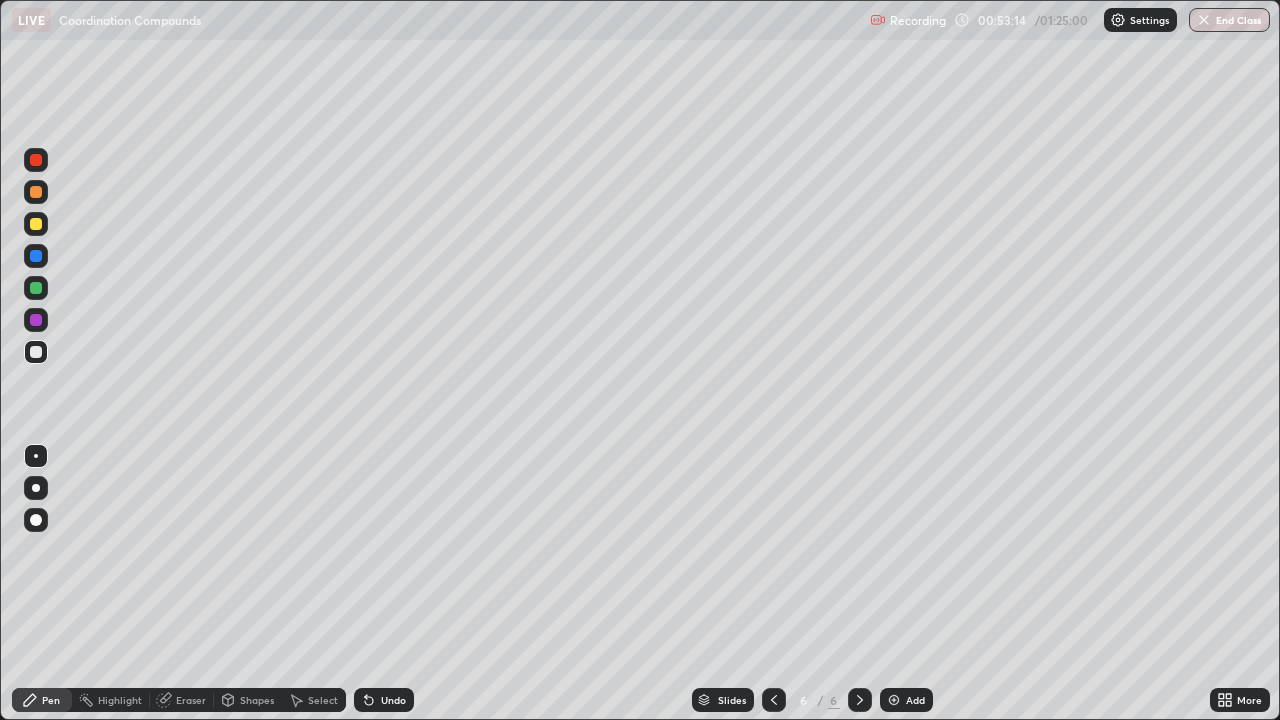 click at bounding box center (894, 700) 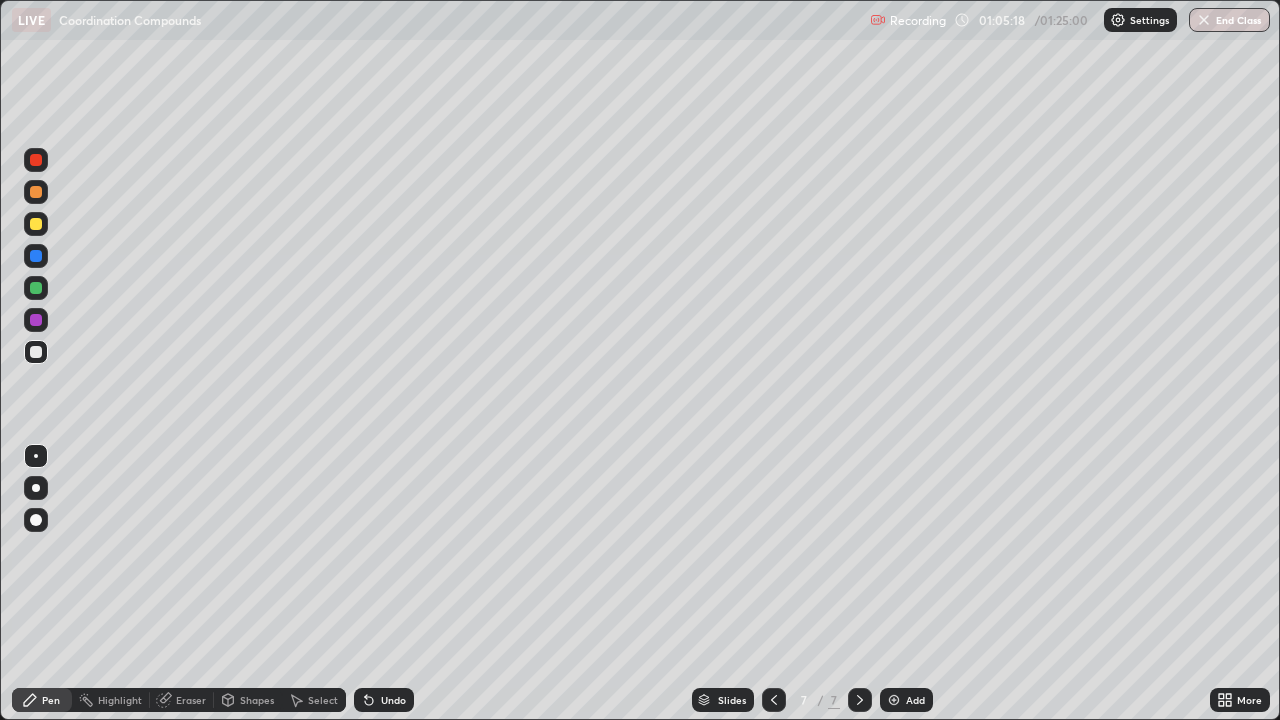 click on "Add" at bounding box center (906, 700) 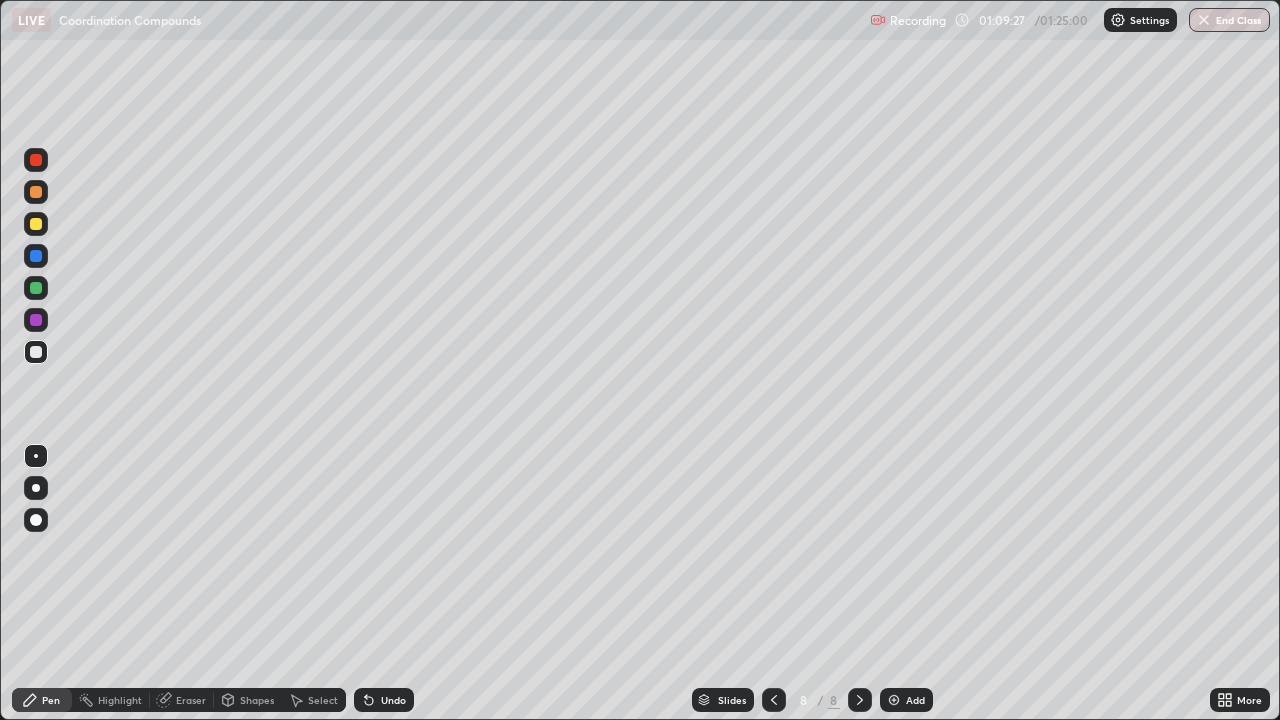 click on "Select" at bounding box center (323, 700) 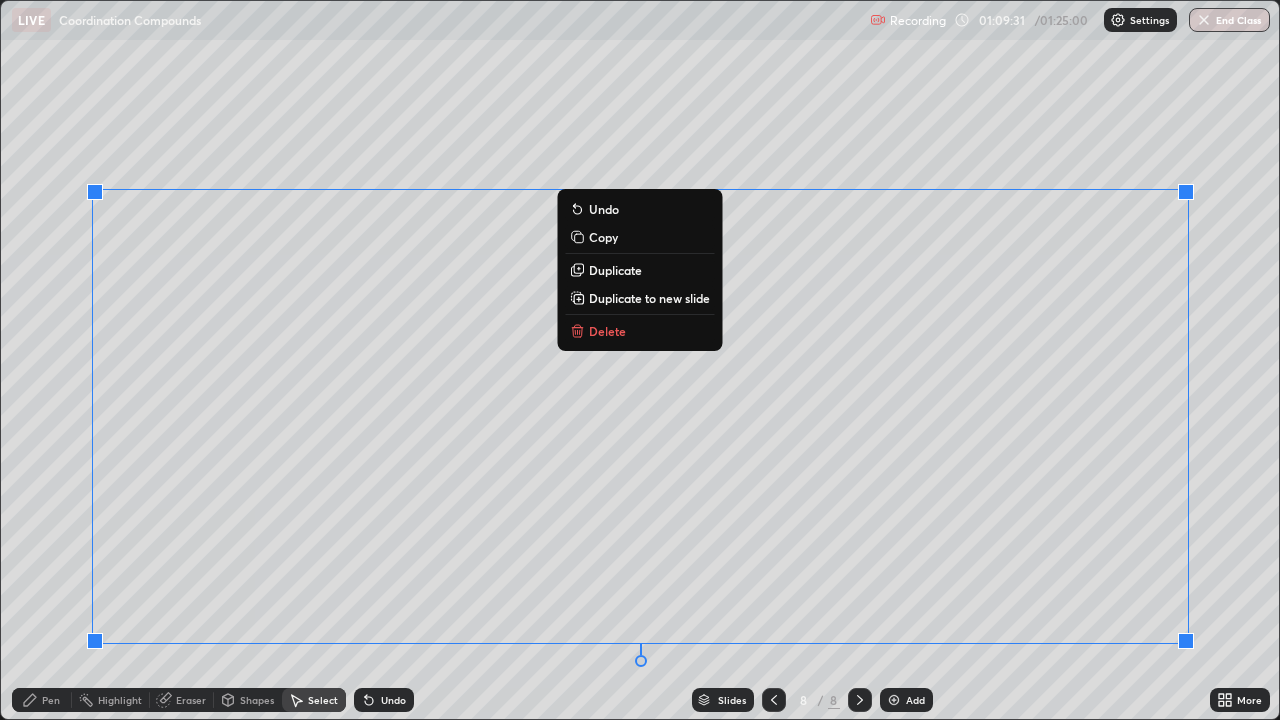 click on "Delete" at bounding box center (607, 331) 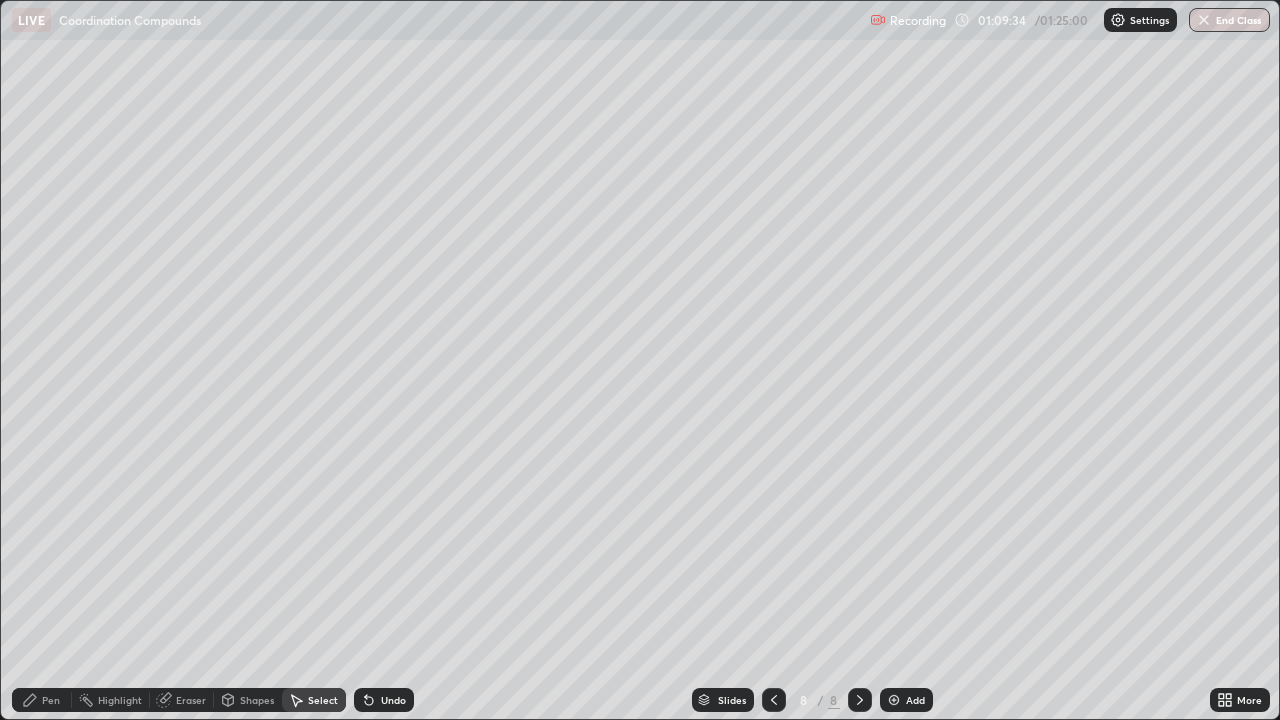 click on "Pen" at bounding box center (42, 700) 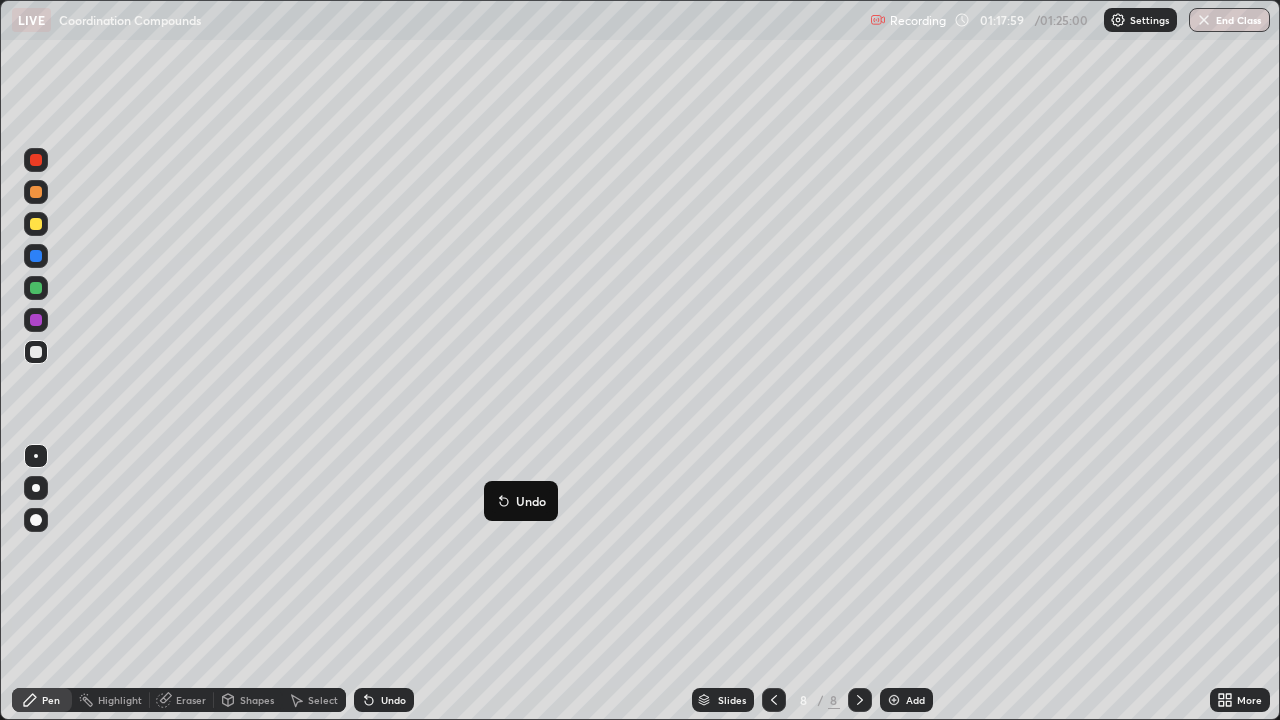 click on "Add" at bounding box center [906, 700] 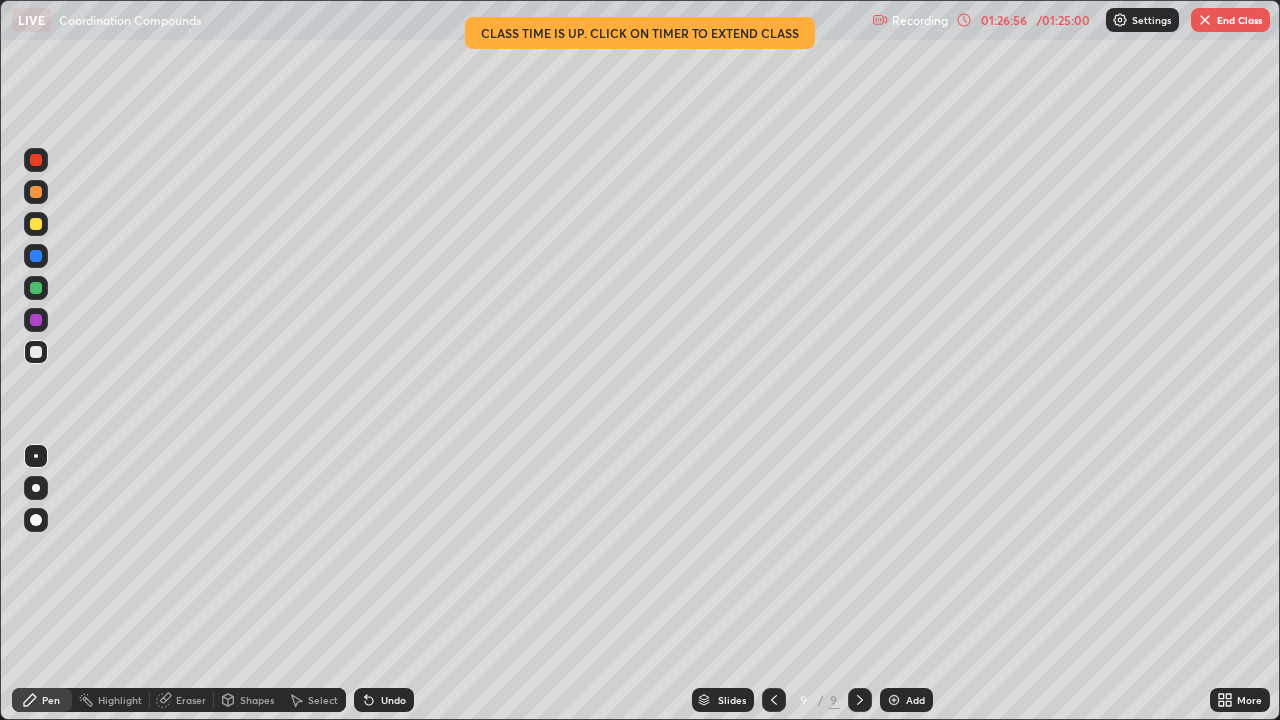 click at bounding box center (774, 700) 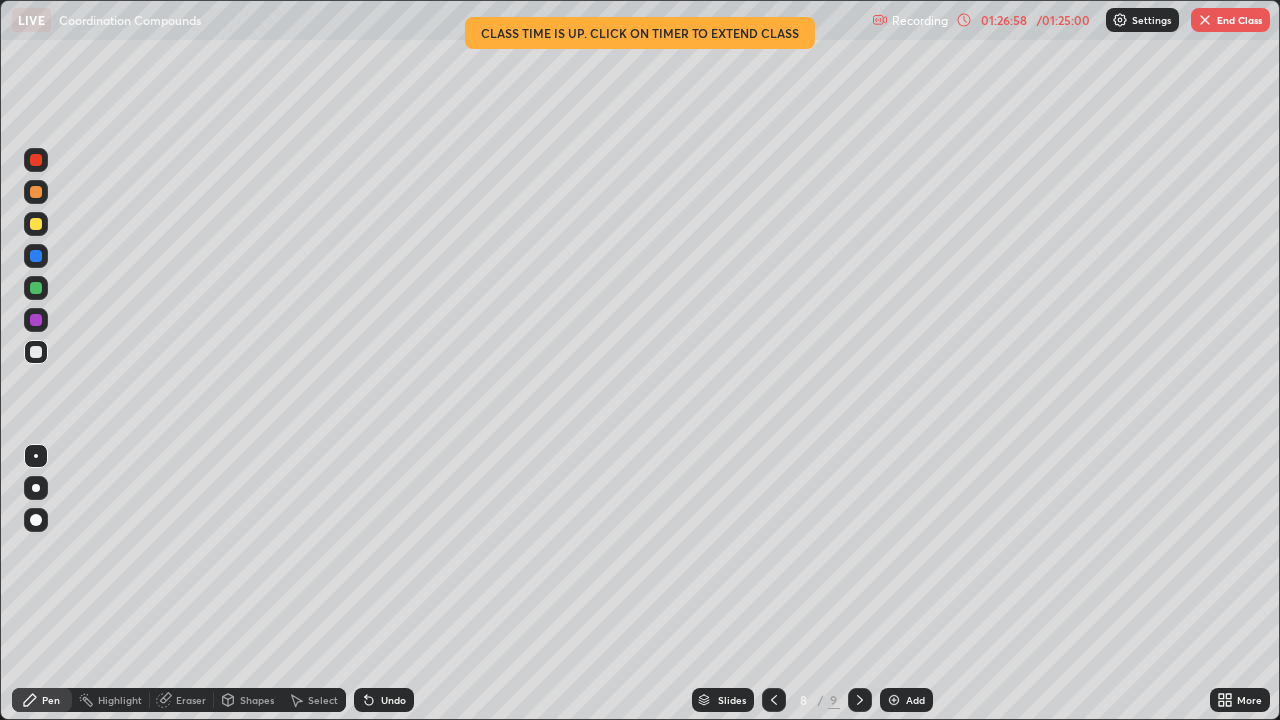 click 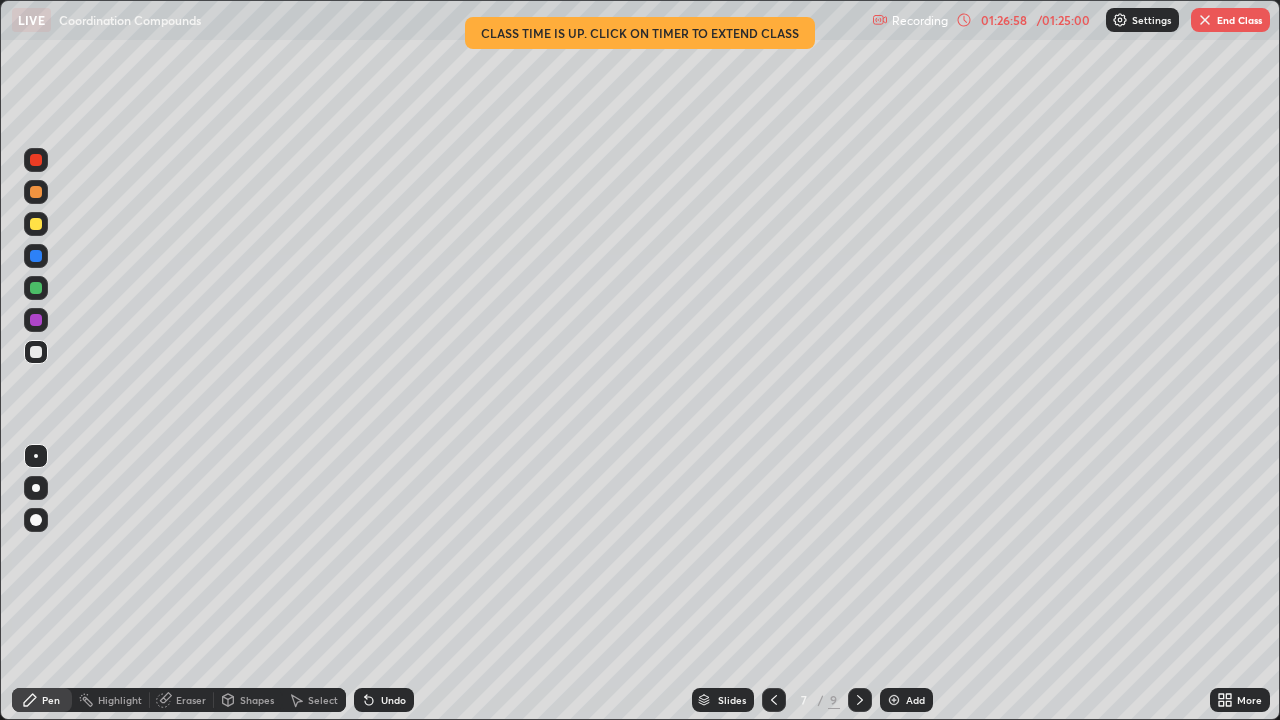 click 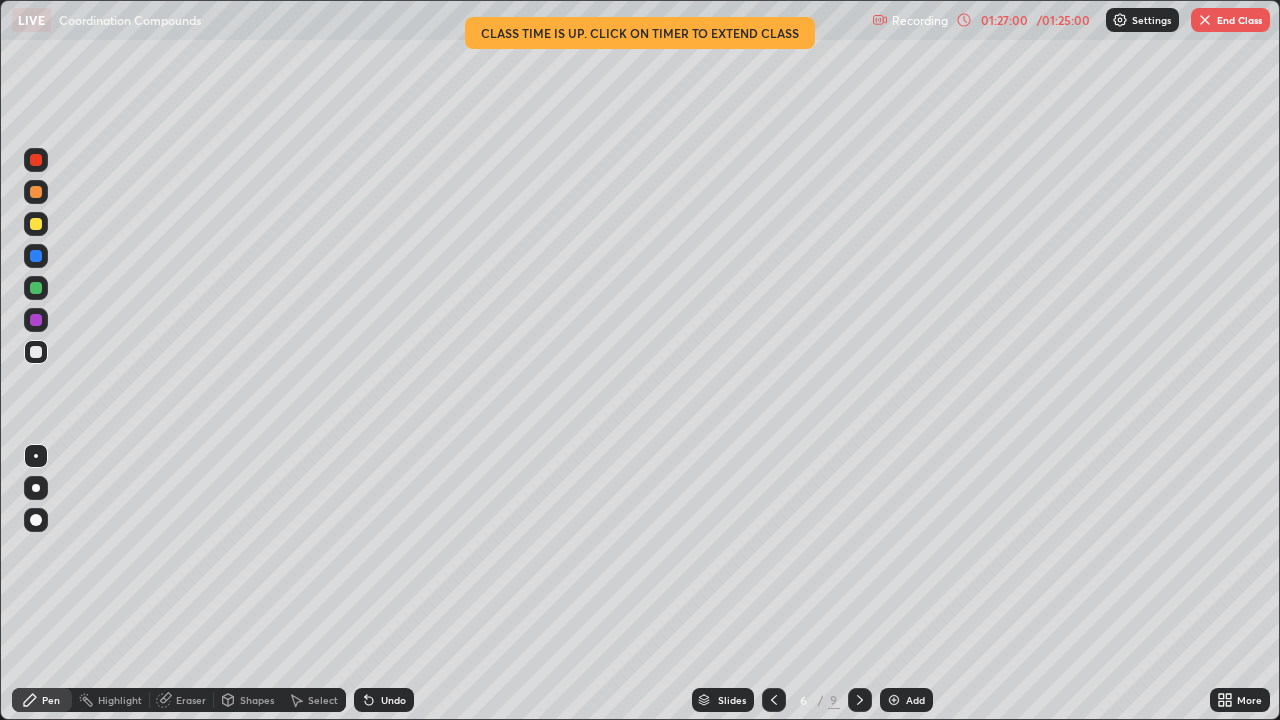 click at bounding box center (774, 700) 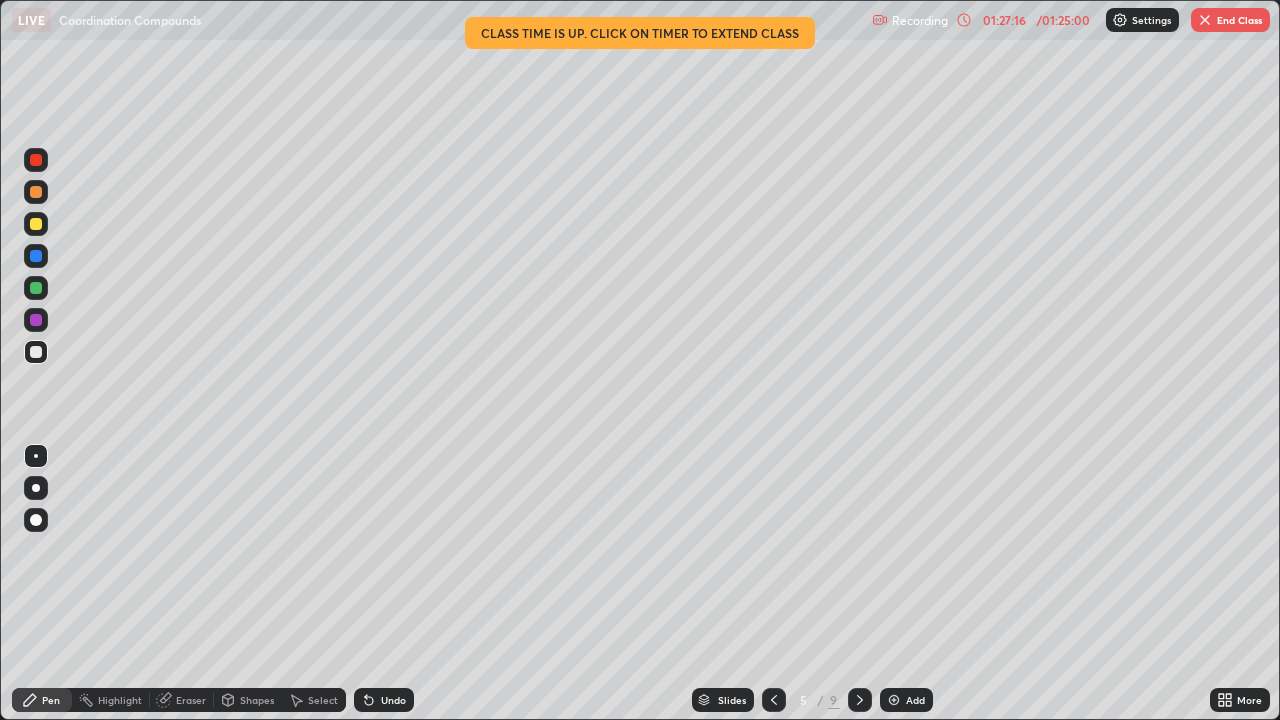 click on "End Class" at bounding box center (1230, 20) 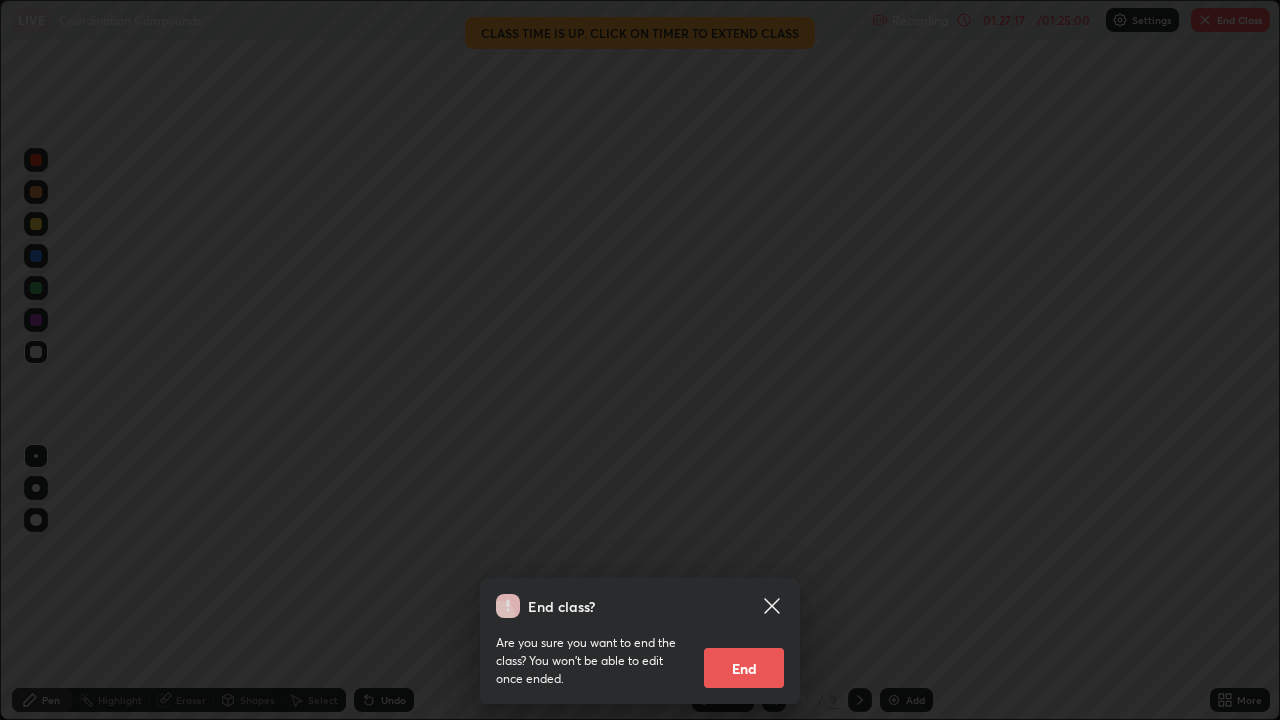 click on "End" at bounding box center [744, 668] 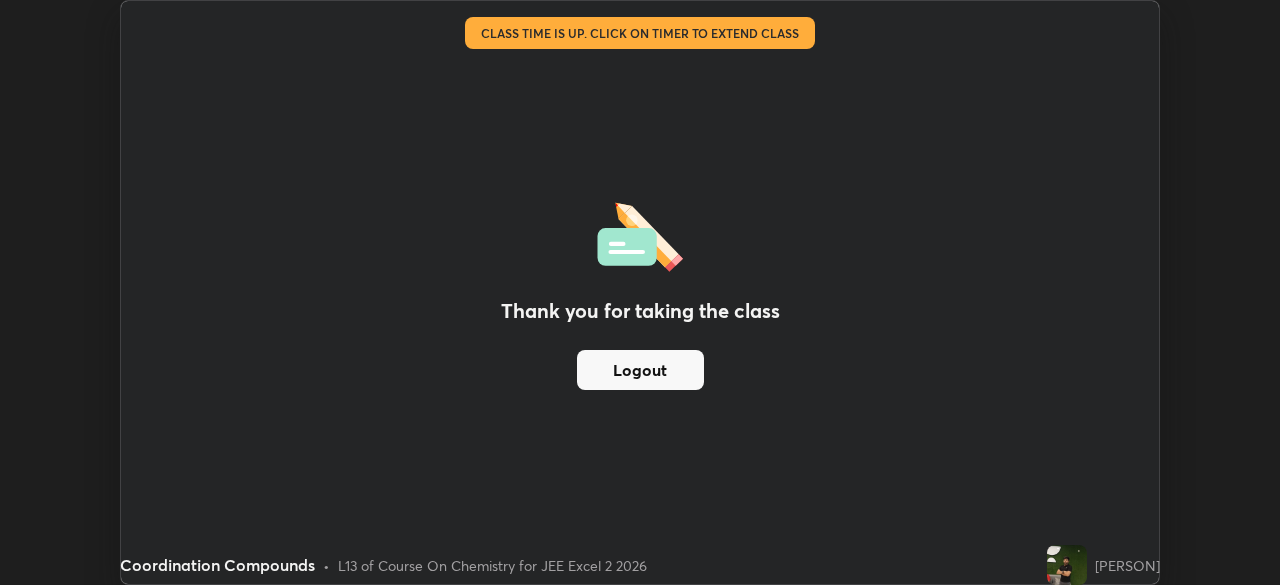 scroll, scrollTop: 585, scrollLeft: 1280, axis: both 